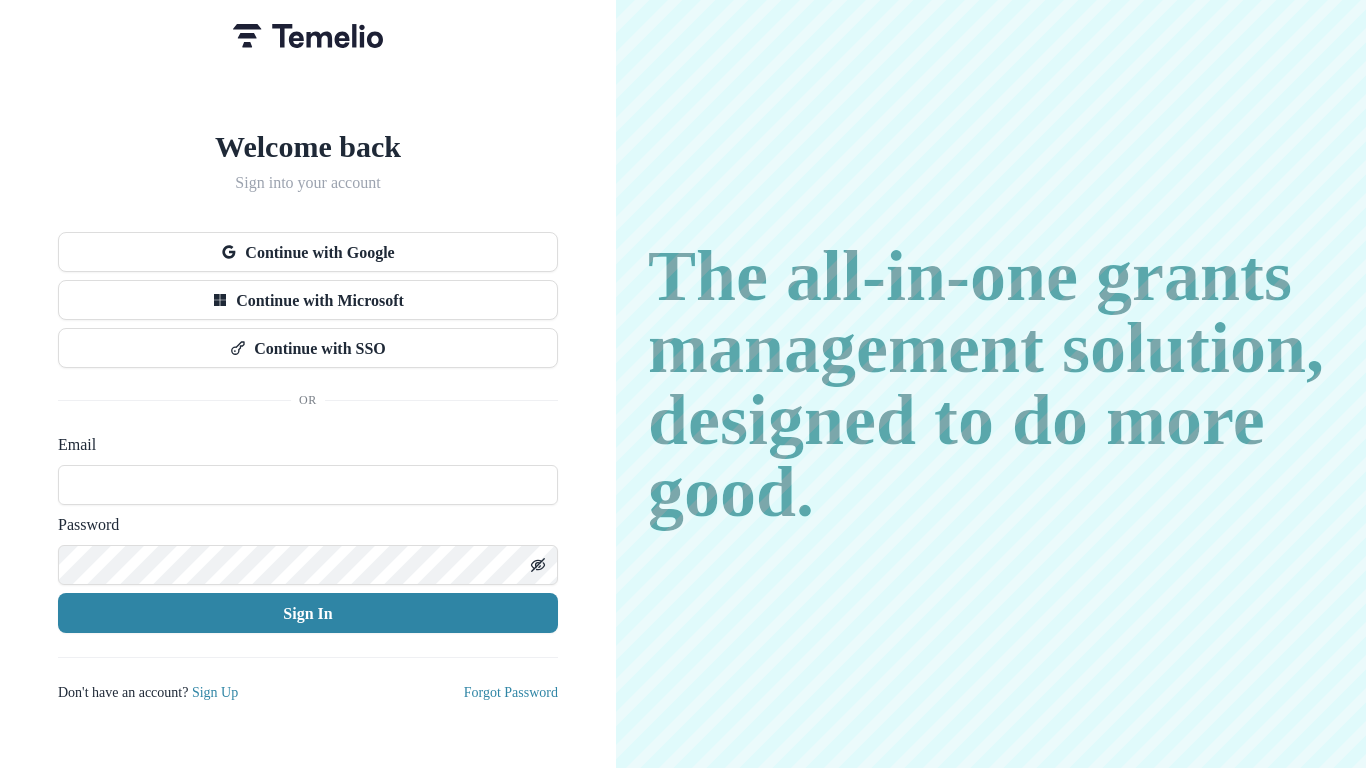 scroll, scrollTop: 0, scrollLeft: 0, axis: both 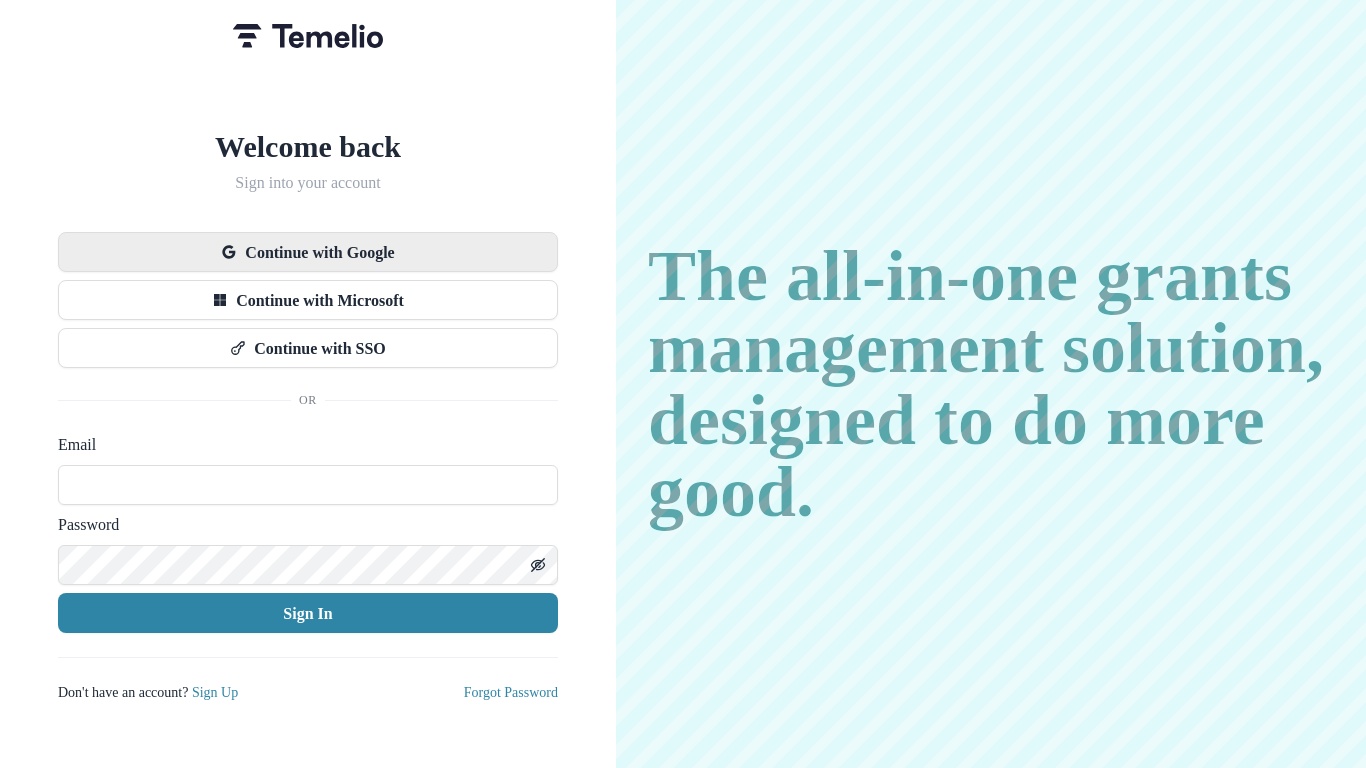 click on "Continue with Google" at bounding box center (308, 252) 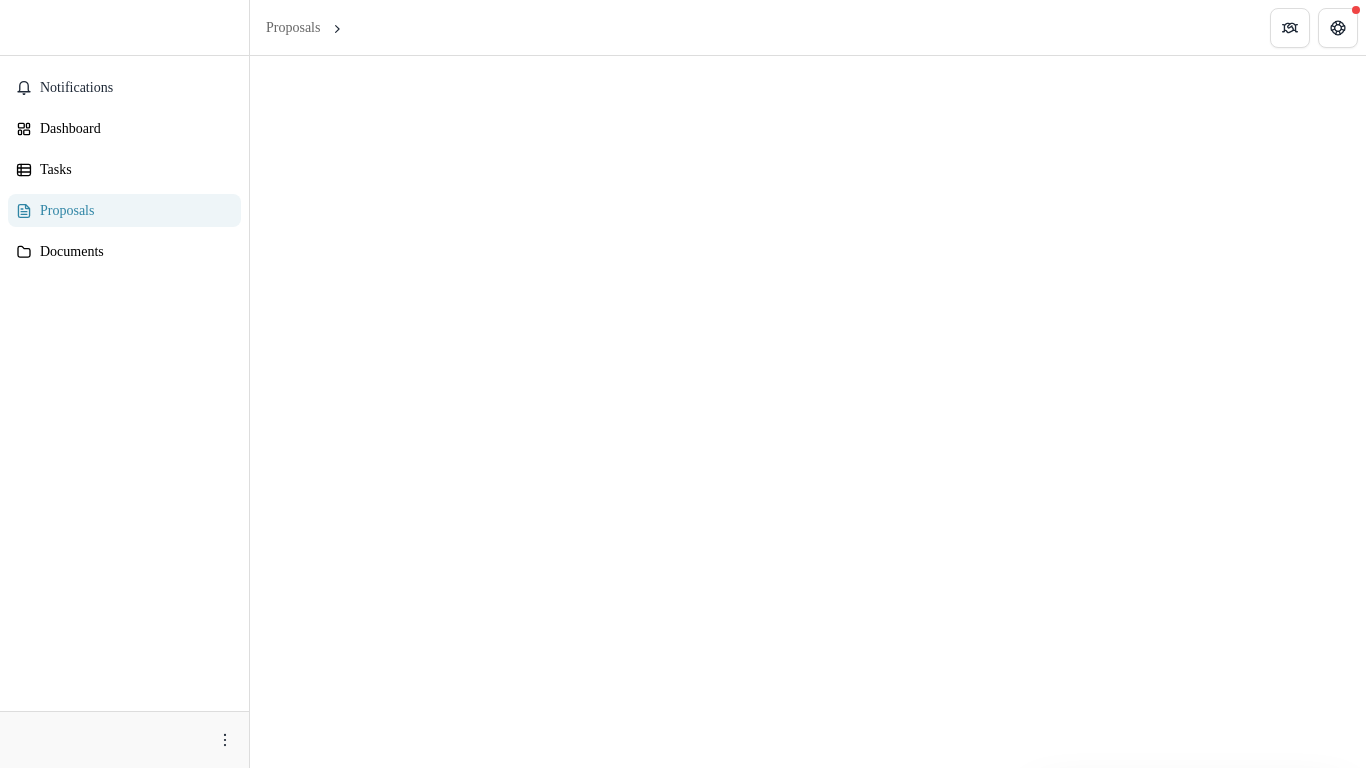 scroll, scrollTop: 0, scrollLeft: 0, axis: both 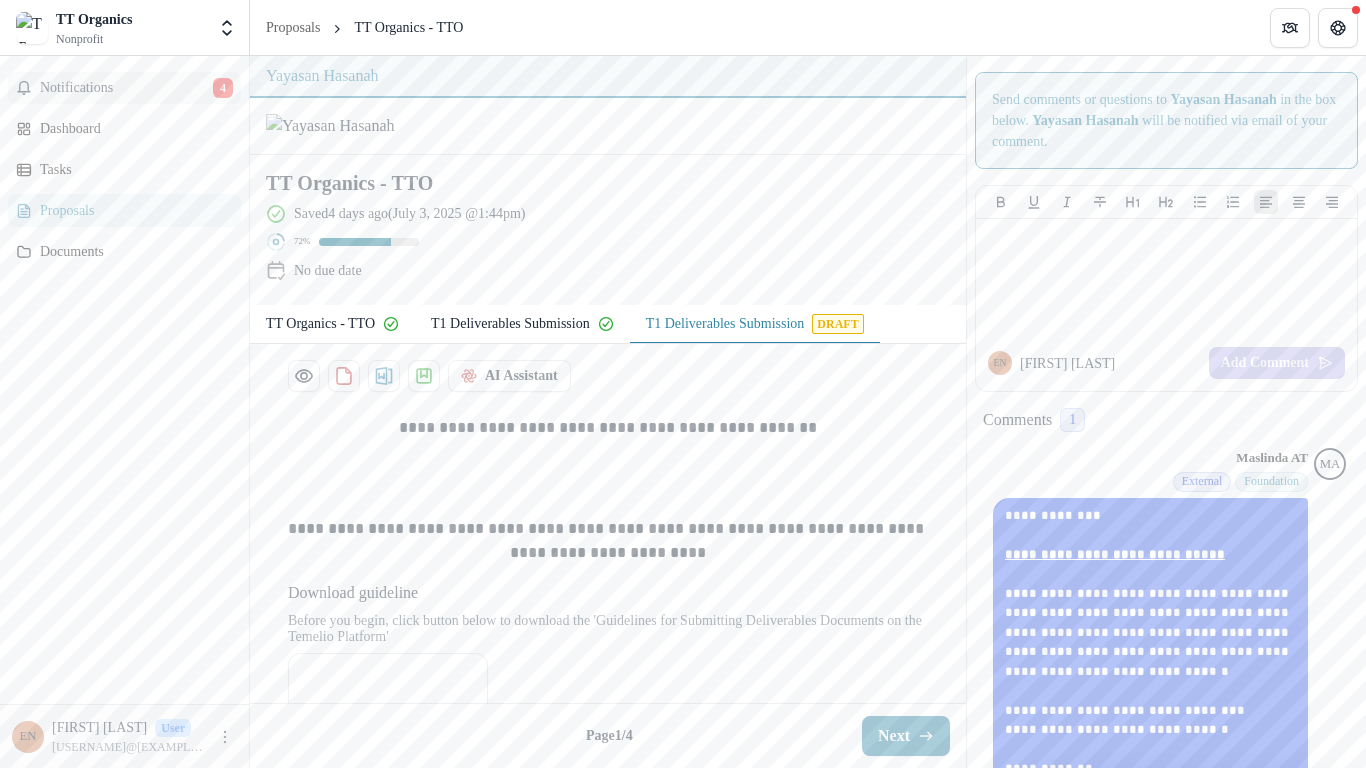 click on "Notifications" at bounding box center [126, 88] 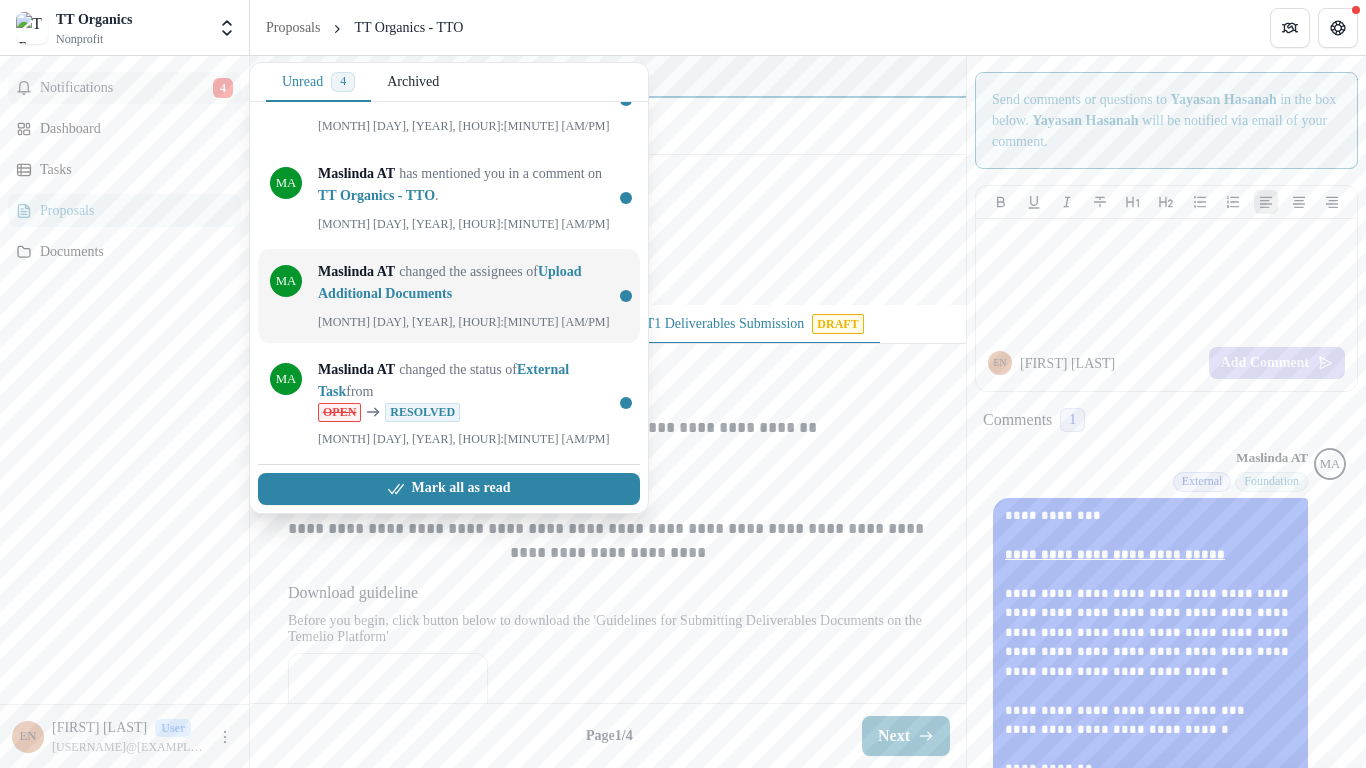 scroll, scrollTop: 0, scrollLeft: 0, axis: both 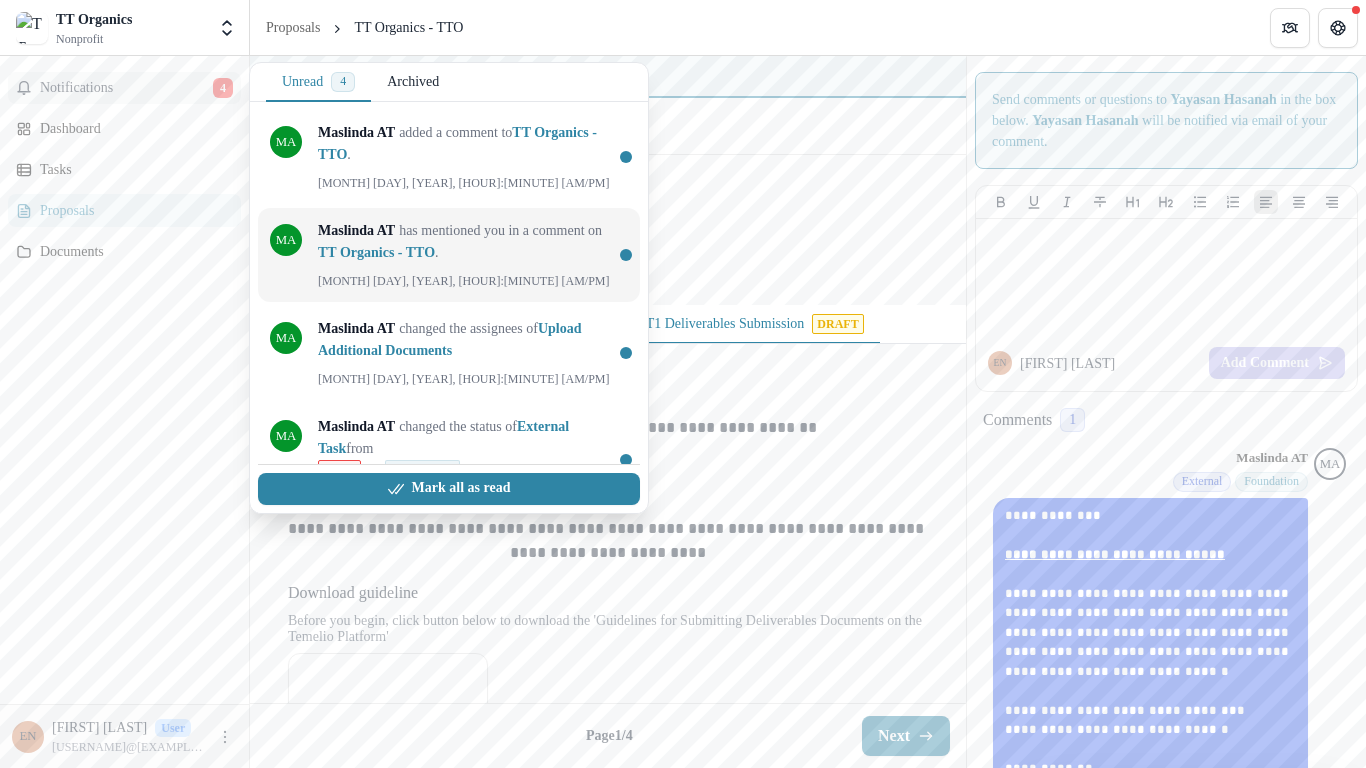 click on "TT Organics - TTO" at bounding box center (457, 143) 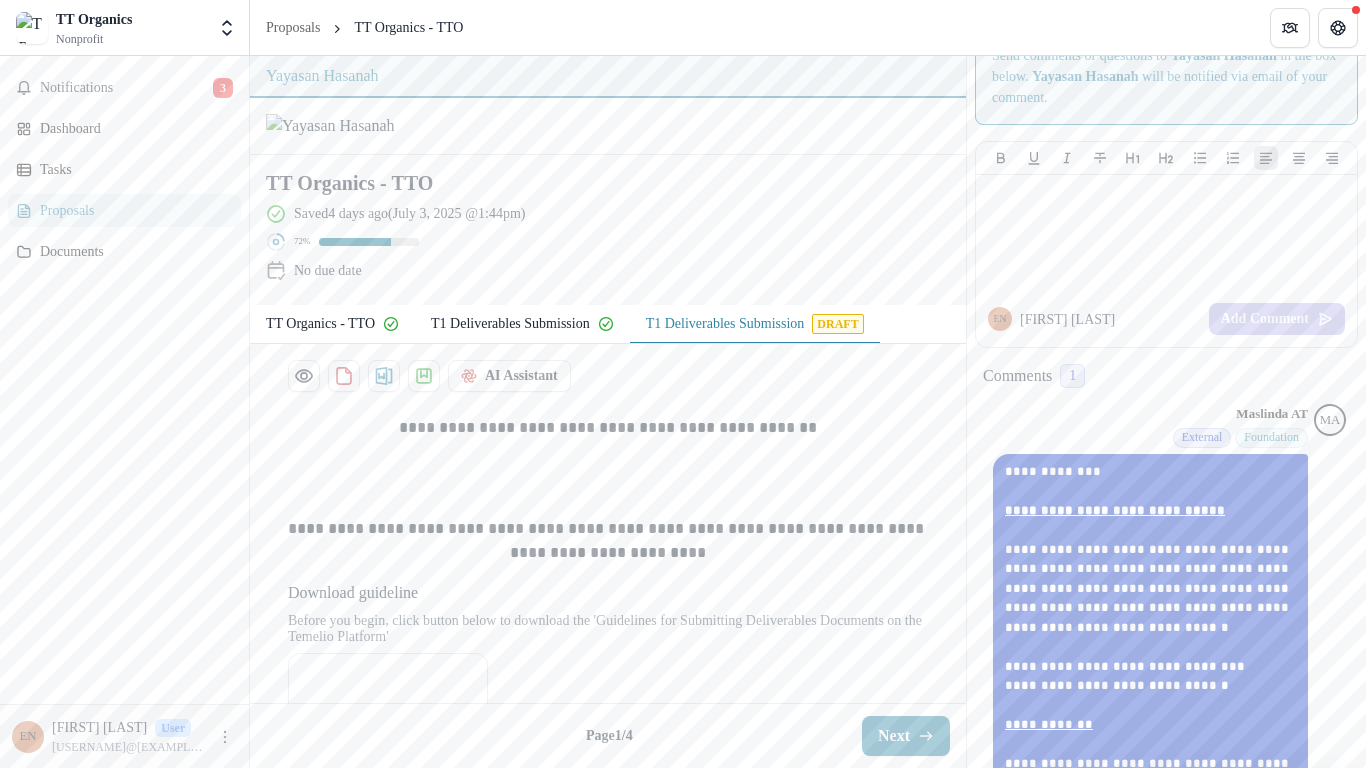 scroll, scrollTop: 264, scrollLeft: 0, axis: vertical 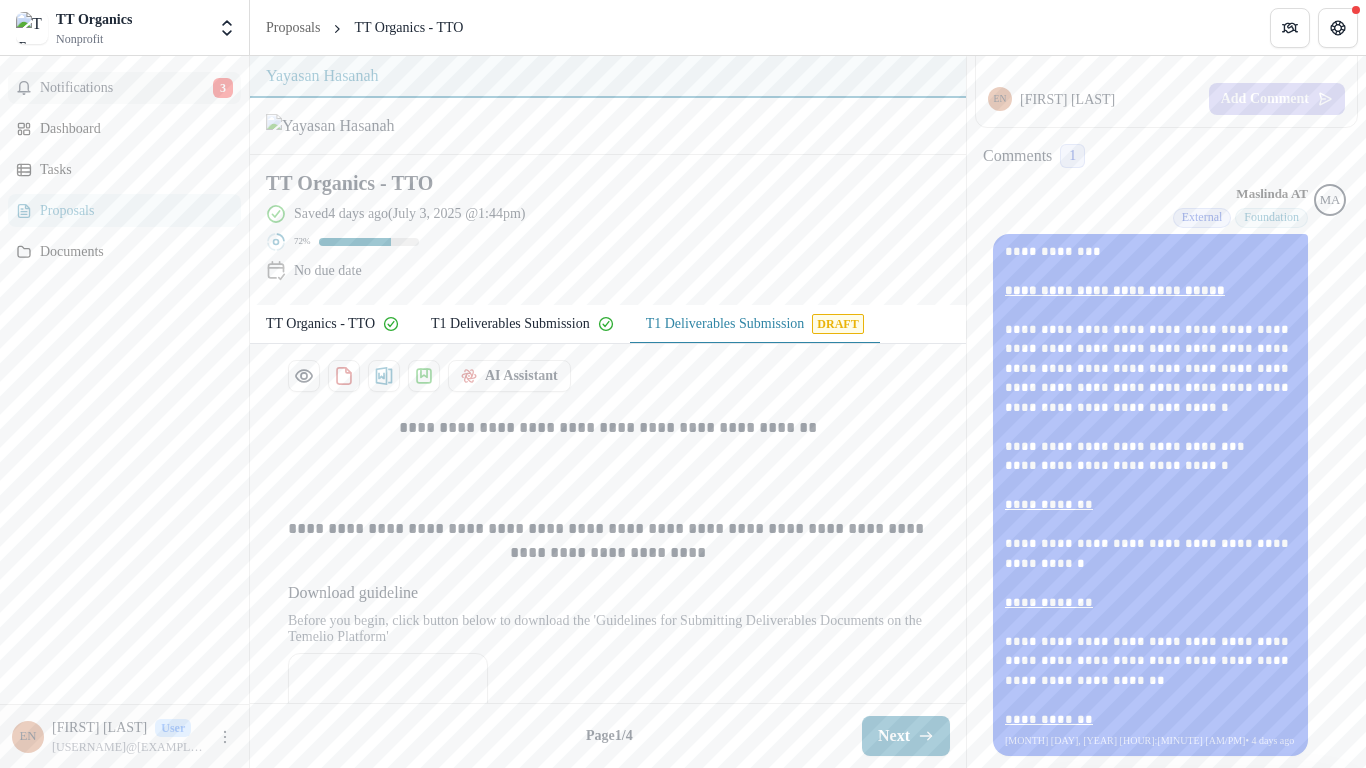 click on "Notifications" at bounding box center [126, 88] 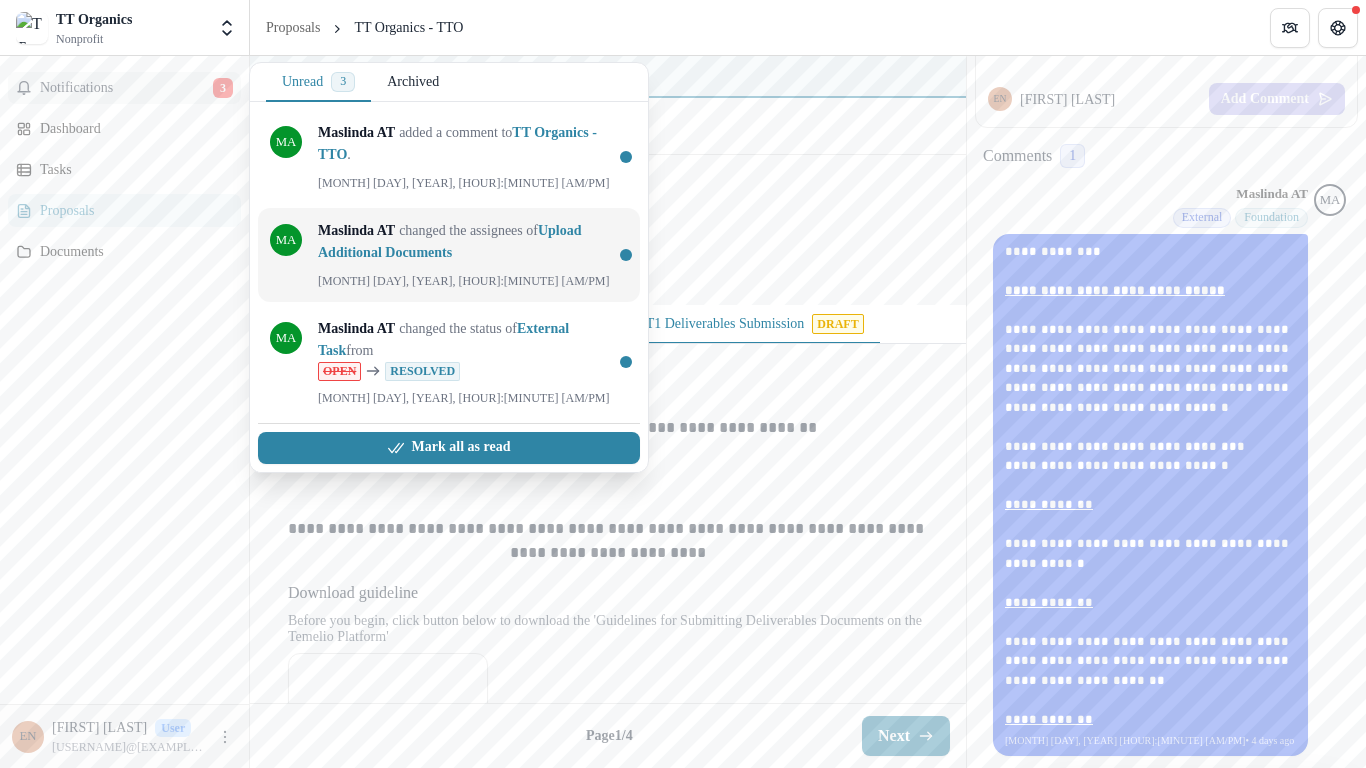 click on "Upload Additional Documents" at bounding box center [450, 241] 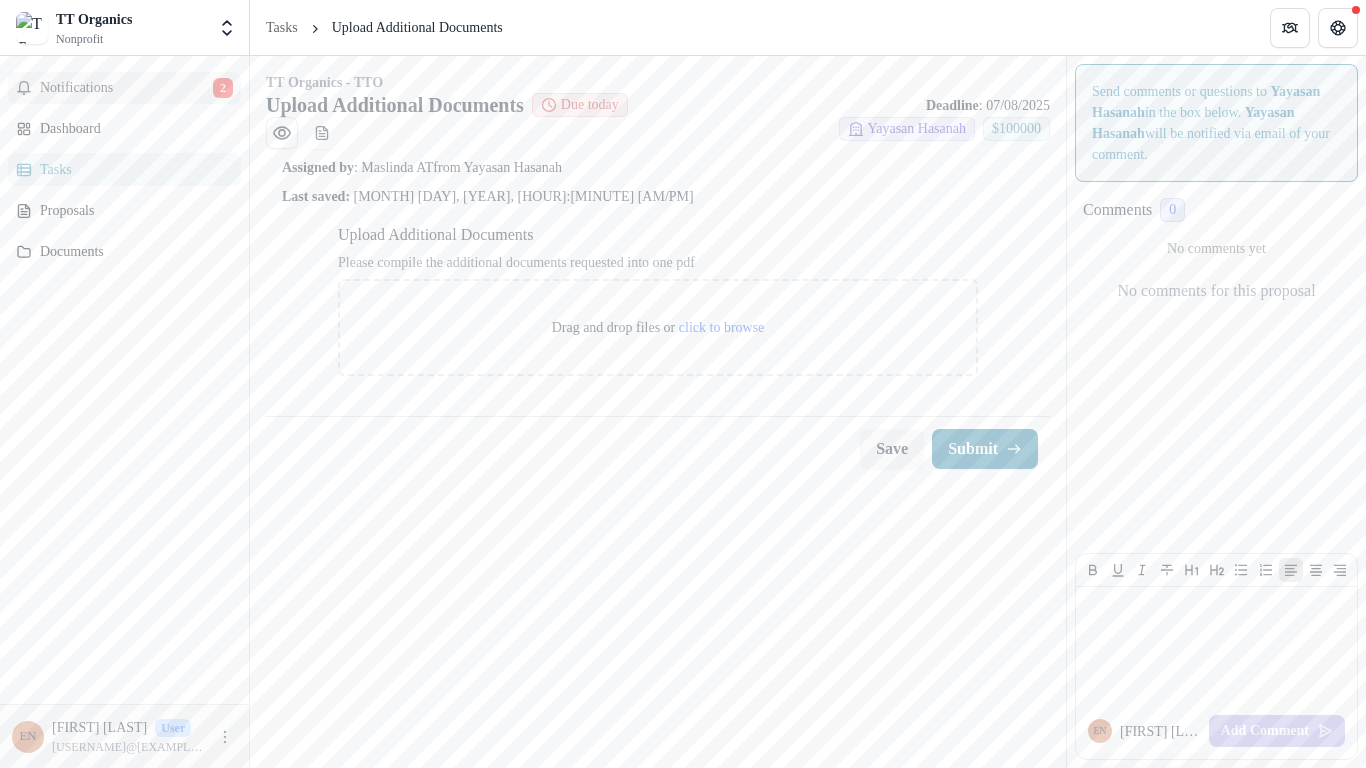 click on "Notifications" at bounding box center [126, 88] 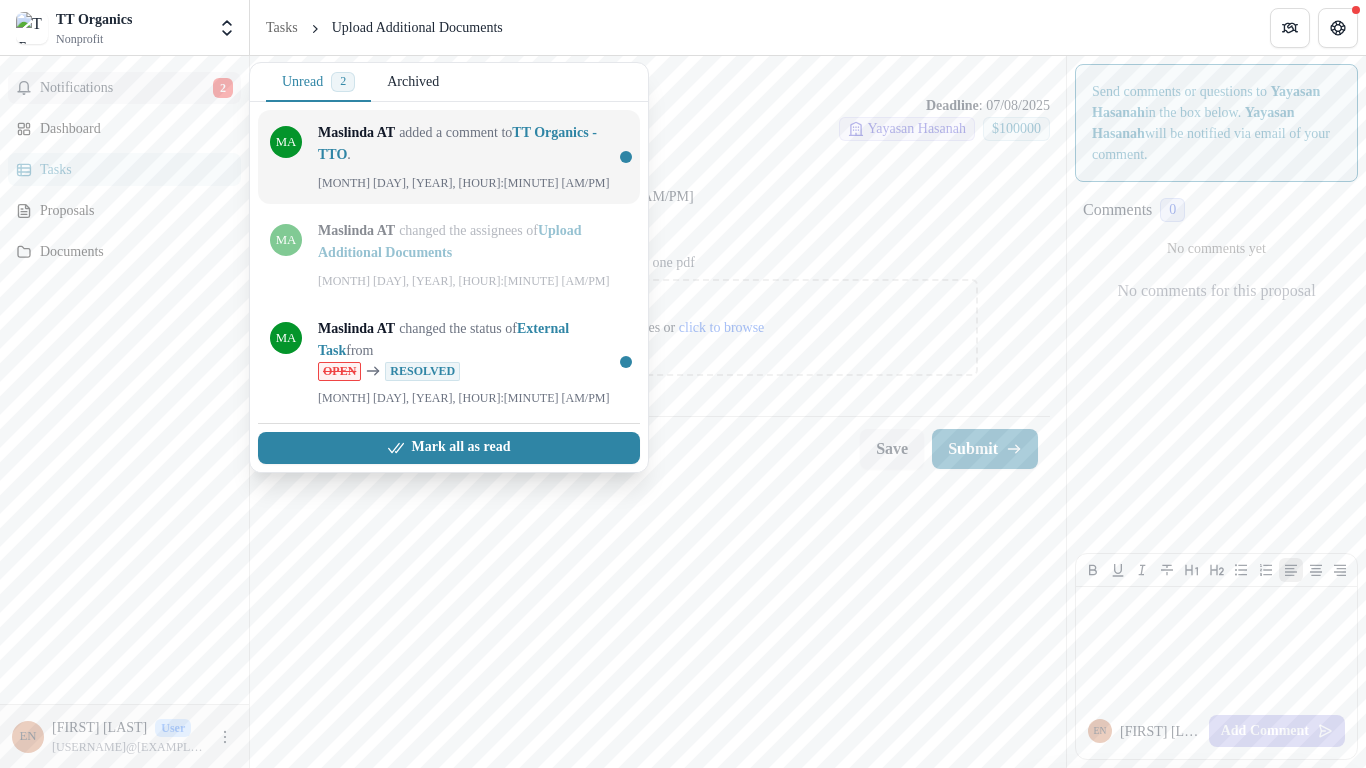 click on "TT Organics - TTO" at bounding box center [457, 143] 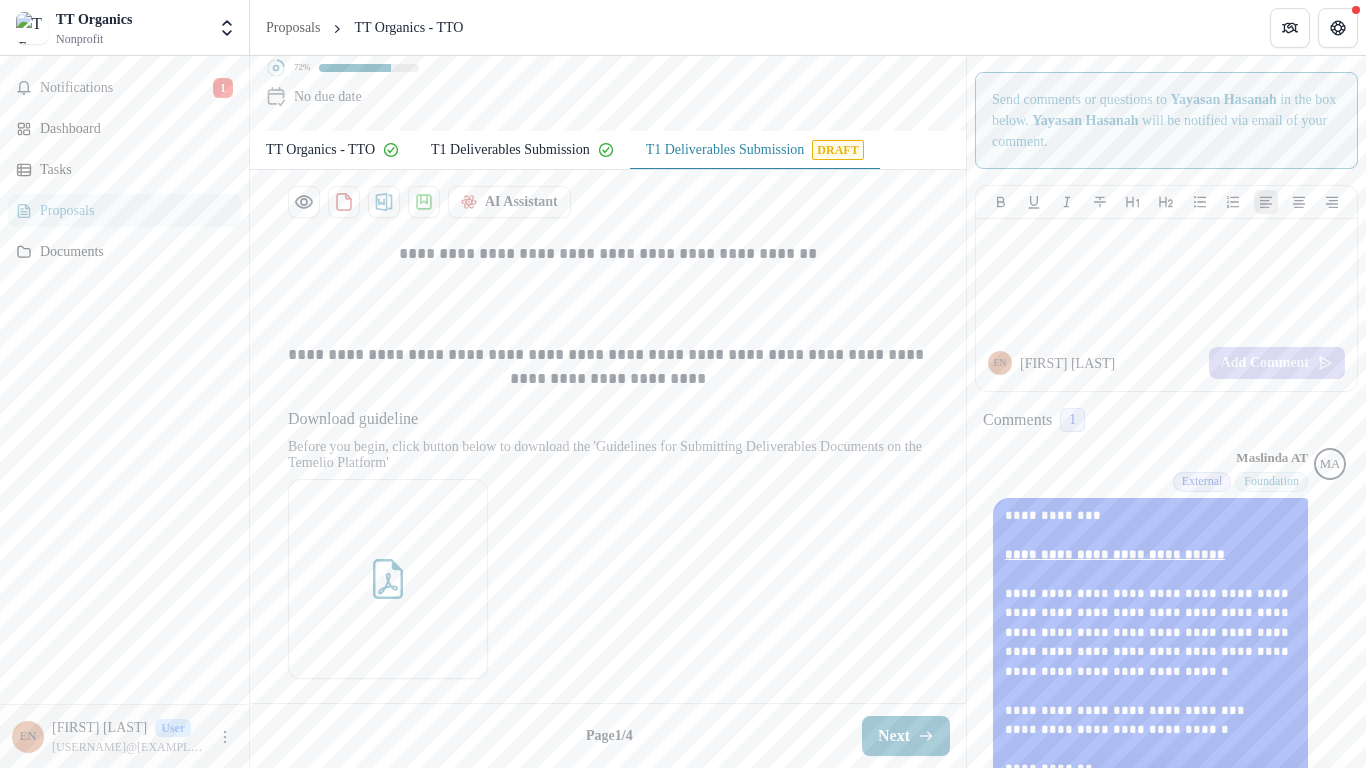 scroll, scrollTop: 0, scrollLeft: 0, axis: both 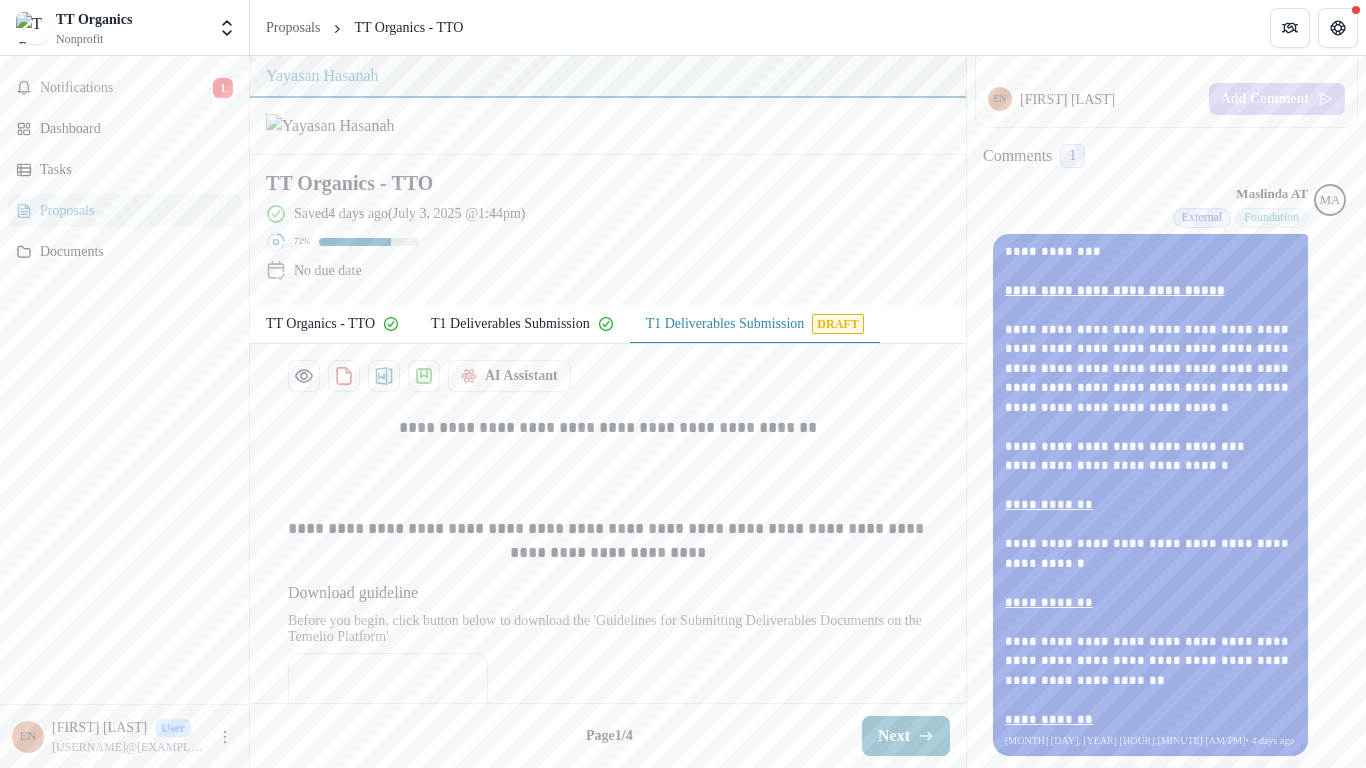 click on "**********" at bounding box center (1150, 486) 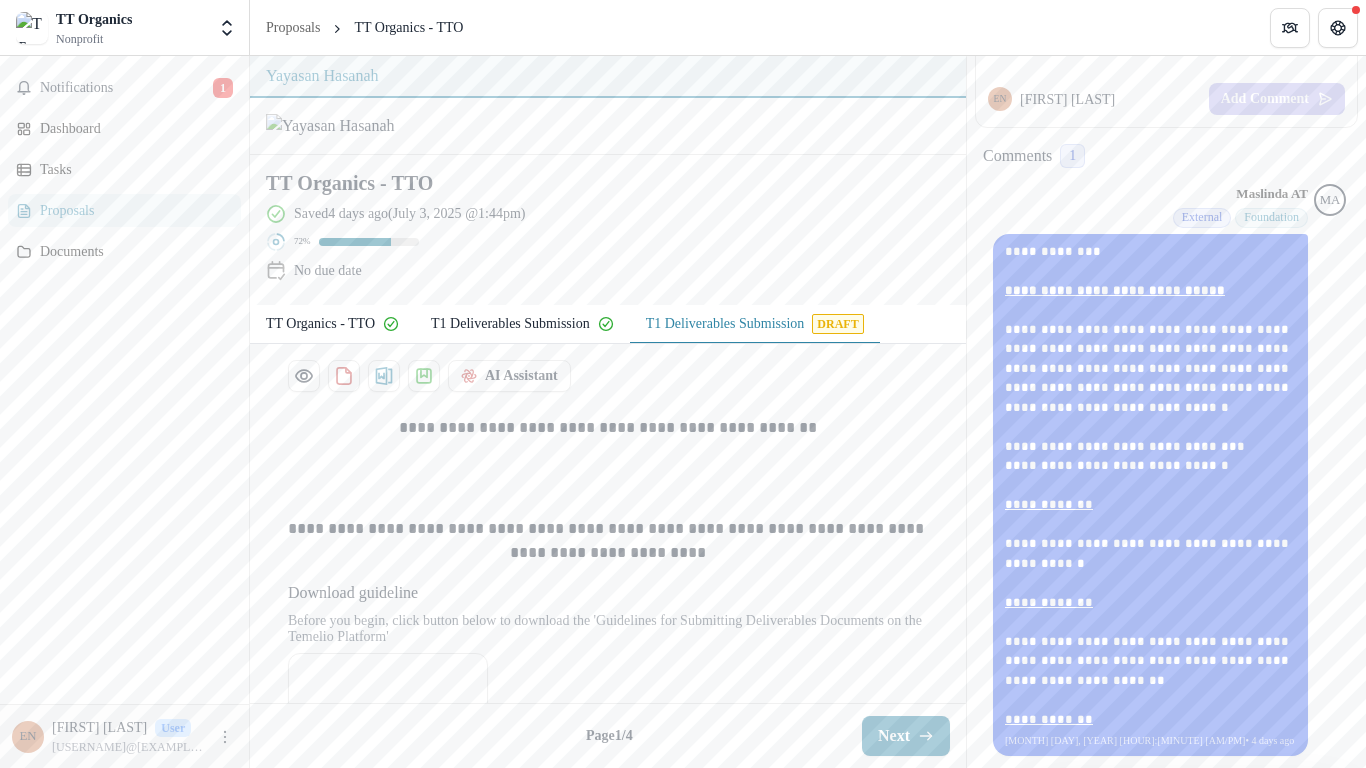 scroll, scrollTop: 267, scrollLeft: 0, axis: vertical 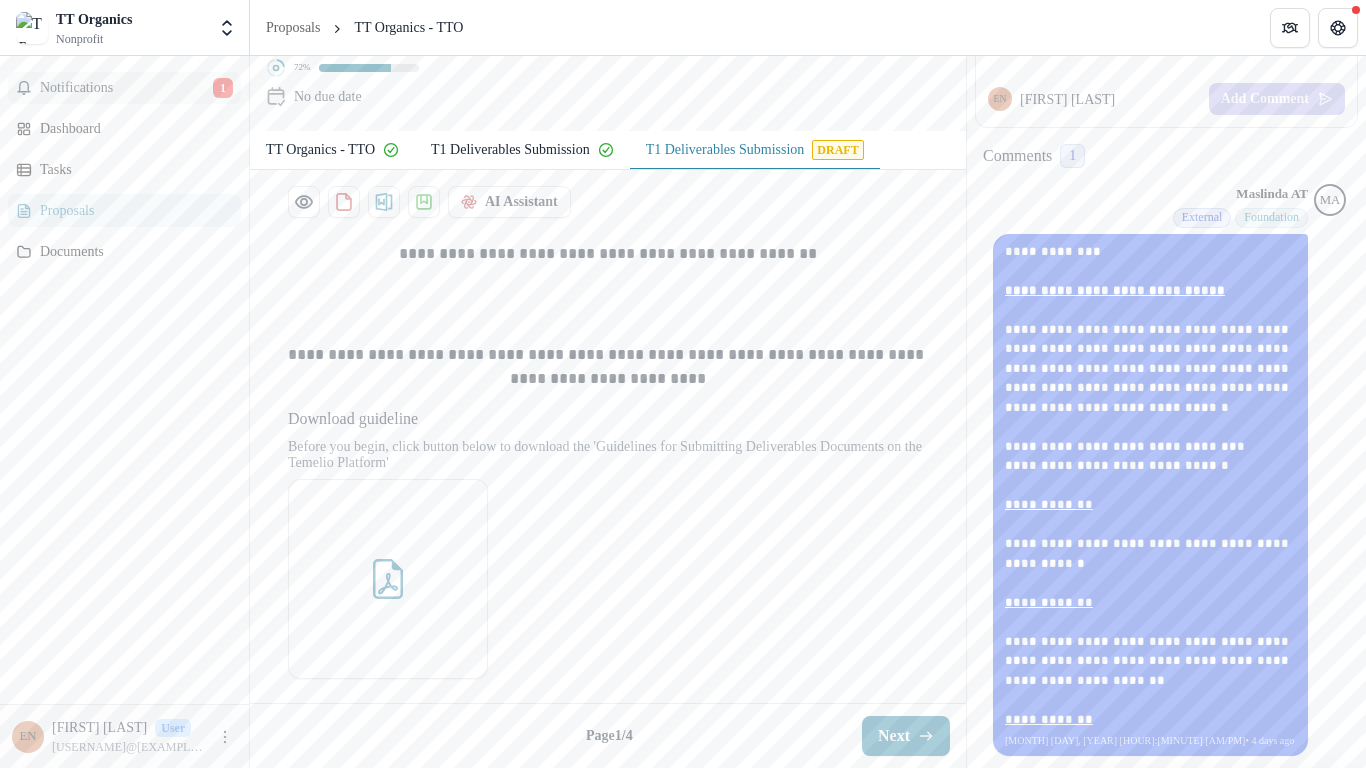 click on "Notifications" at bounding box center [126, 88] 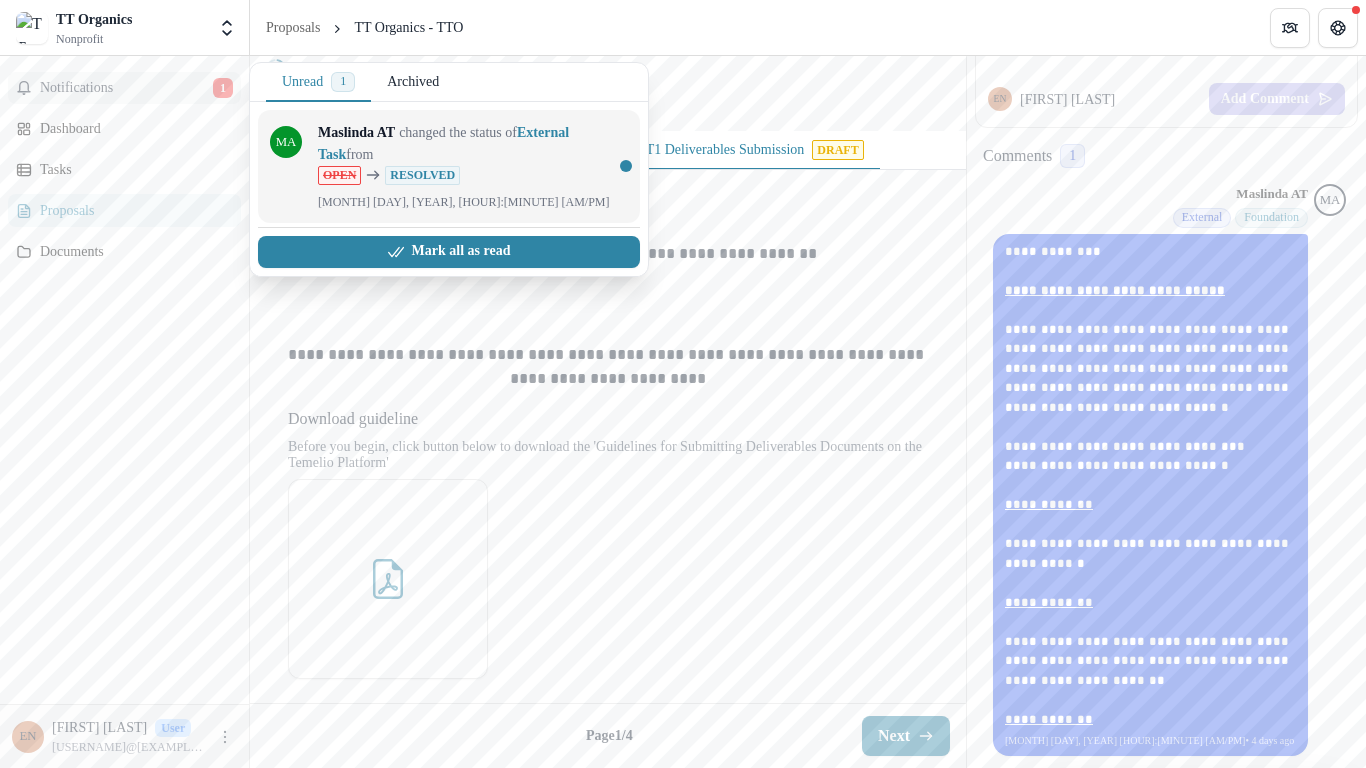 click on "External Task" at bounding box center (443, 143) 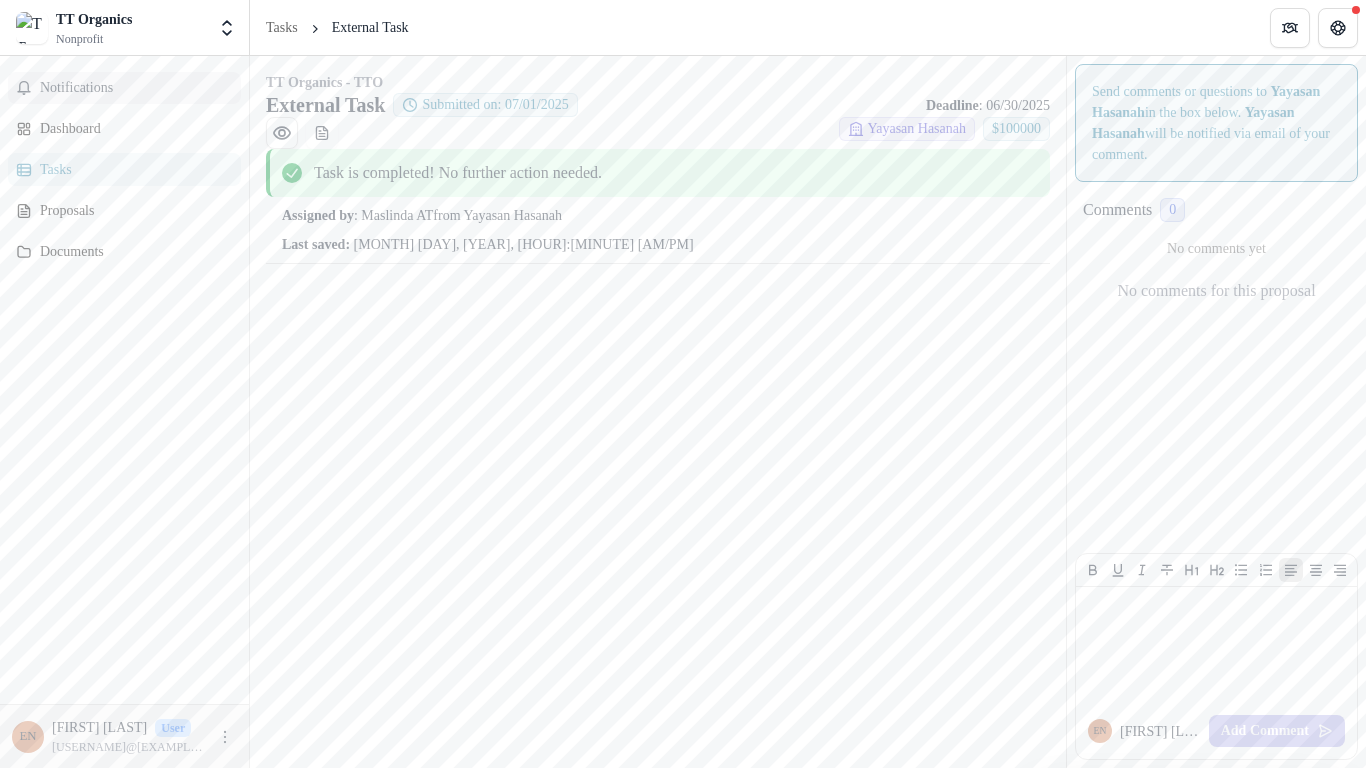 click on "Notifications" at bounding box center [136, 88] 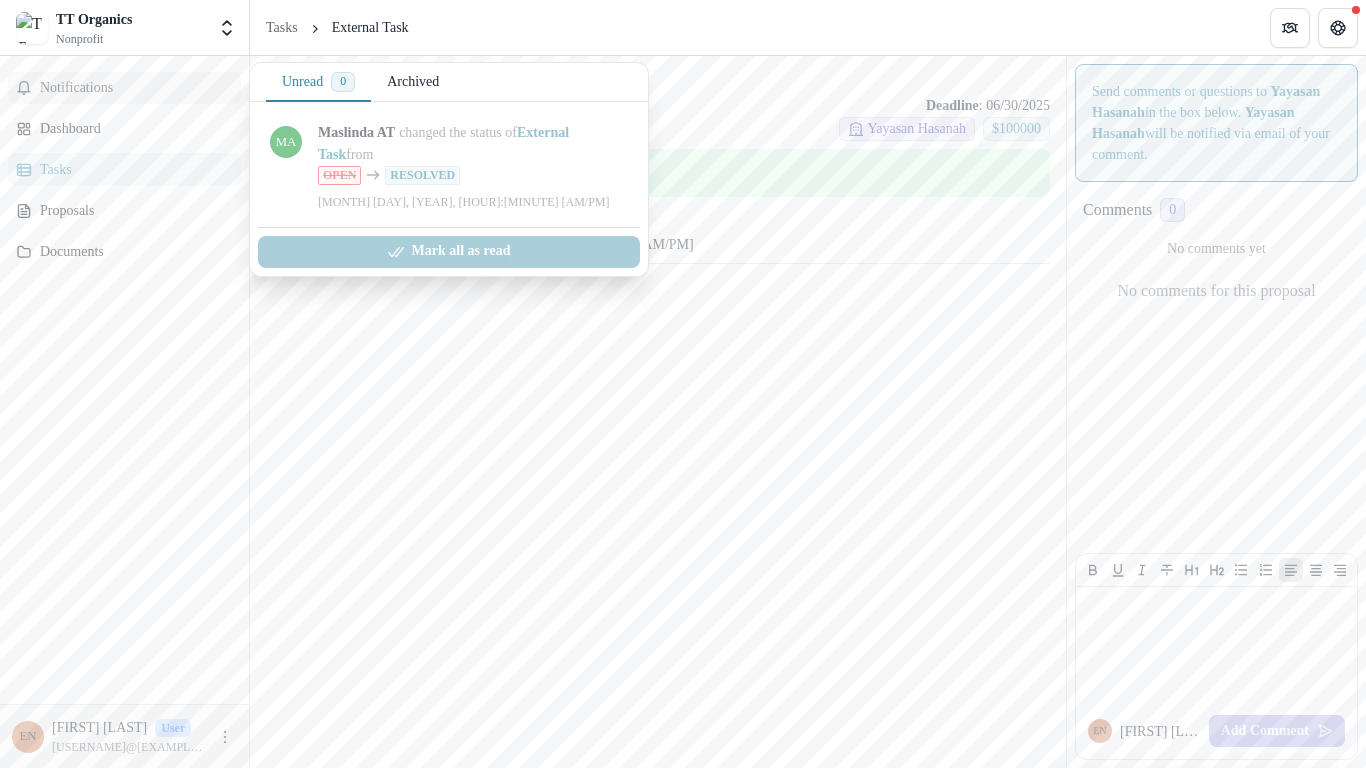 click on "TT Organics - TTO External Task Submitted on:   07/01/2025 Deadline :   06/30/2025 Yayasan Hasanah $ 100000 Task is completed! No further action needed. Assigned by :   [LAST] AT  from   Yayasan Hasanah Last saved:   [MONTH] [DAY], [YEAR], [HOUR]:[MINUTE] [AM/PM]" at bounding box center [658, 412] 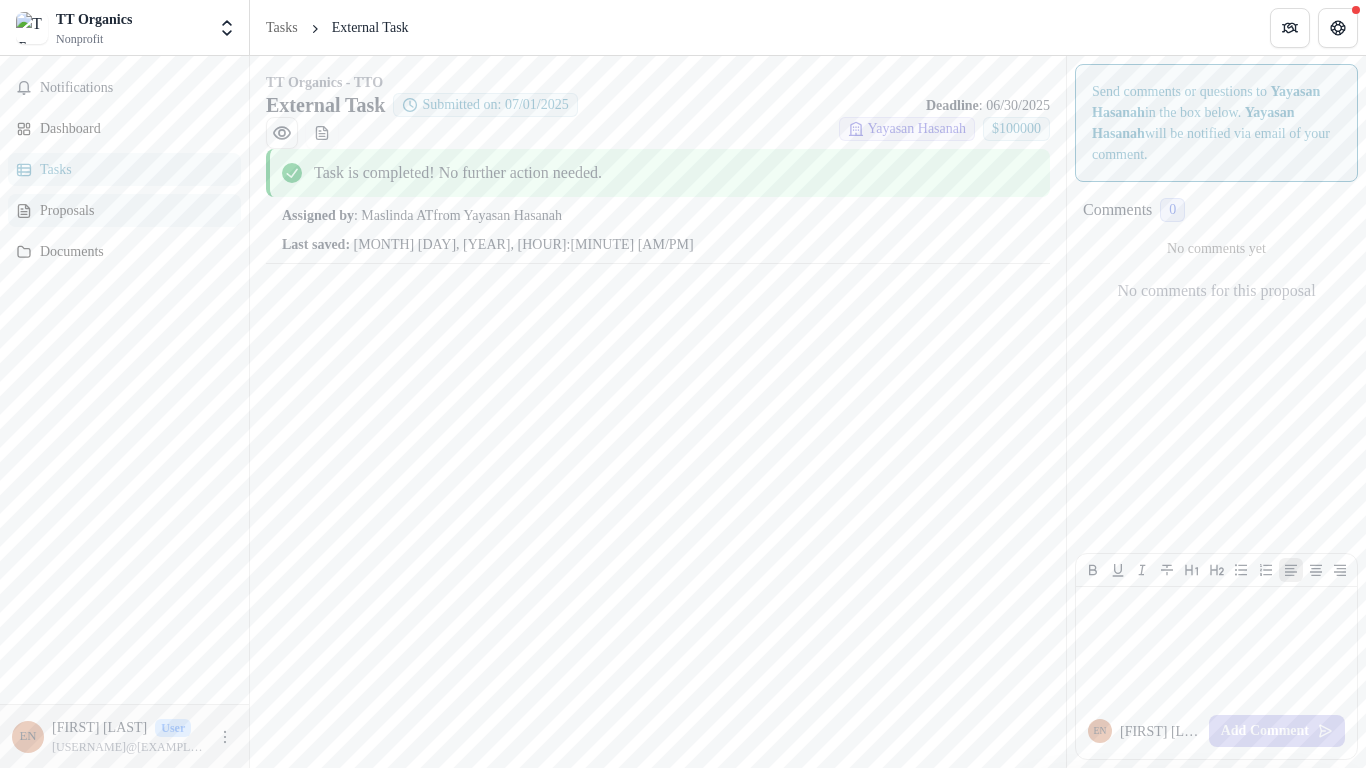click on "Proposals" at bounding box center (132, 210) 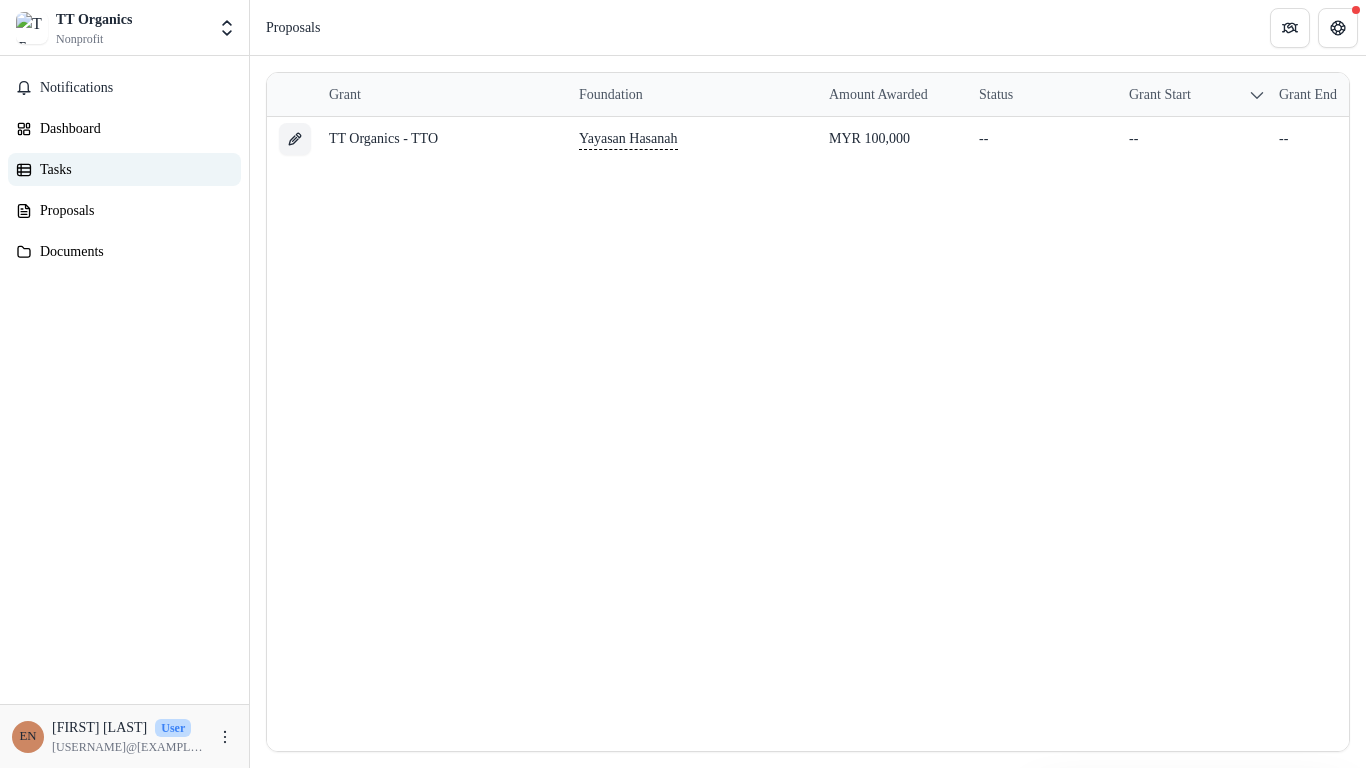 click on "Tasks" at bounding box center (132, 169) 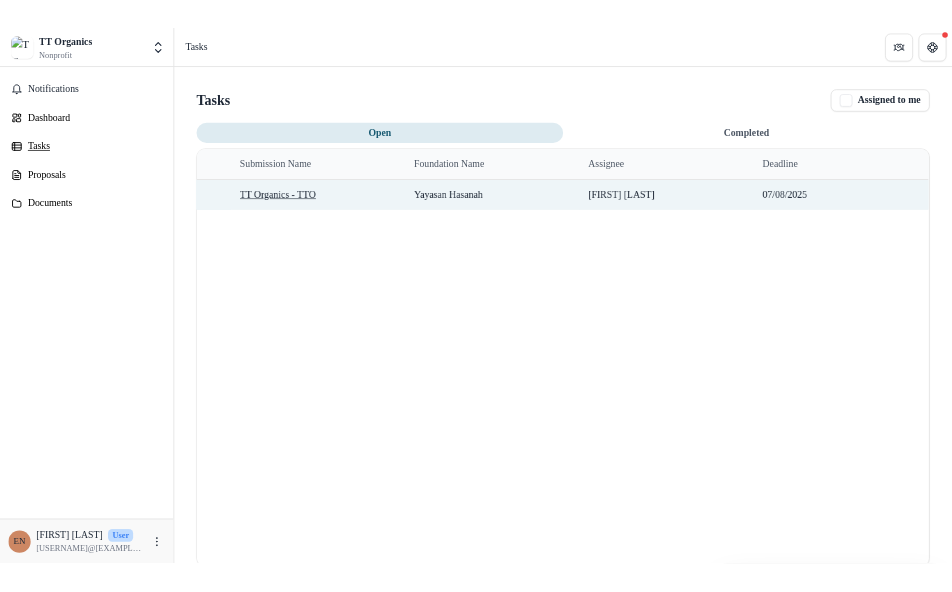 scroll, scrollTop: 0, scrollLeft: 0, axis: both 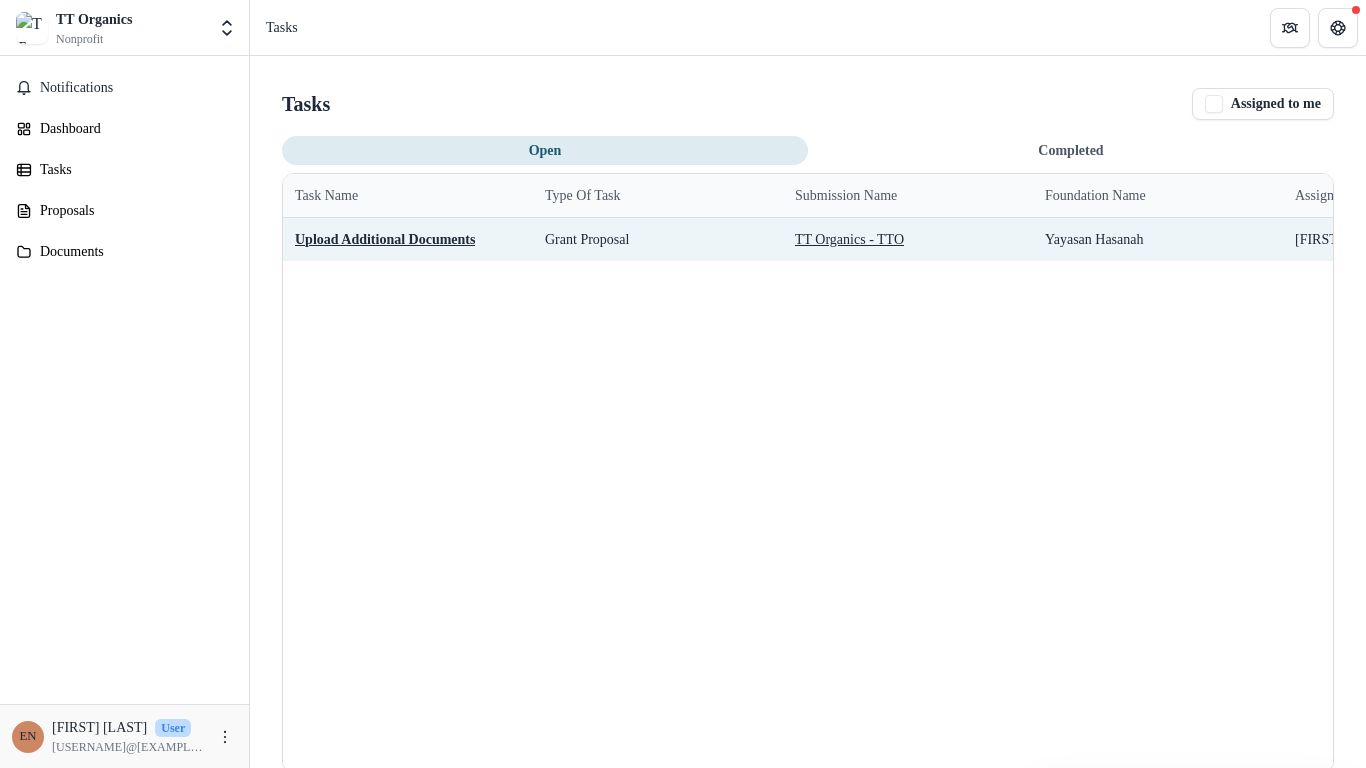 click on "Upload Additional Documents" at bounding box center (385, 239) 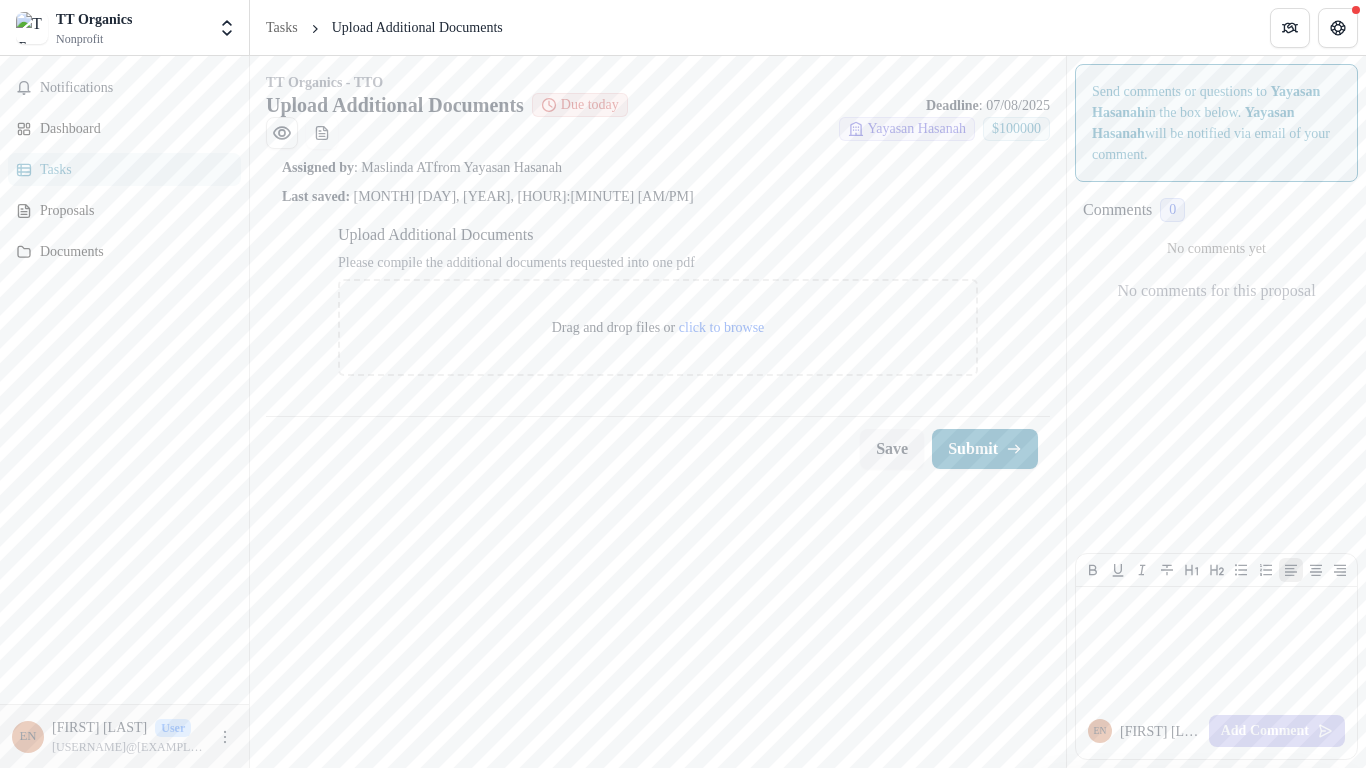 click on "No comments for this proposal" at bounding box center (1216, 291) 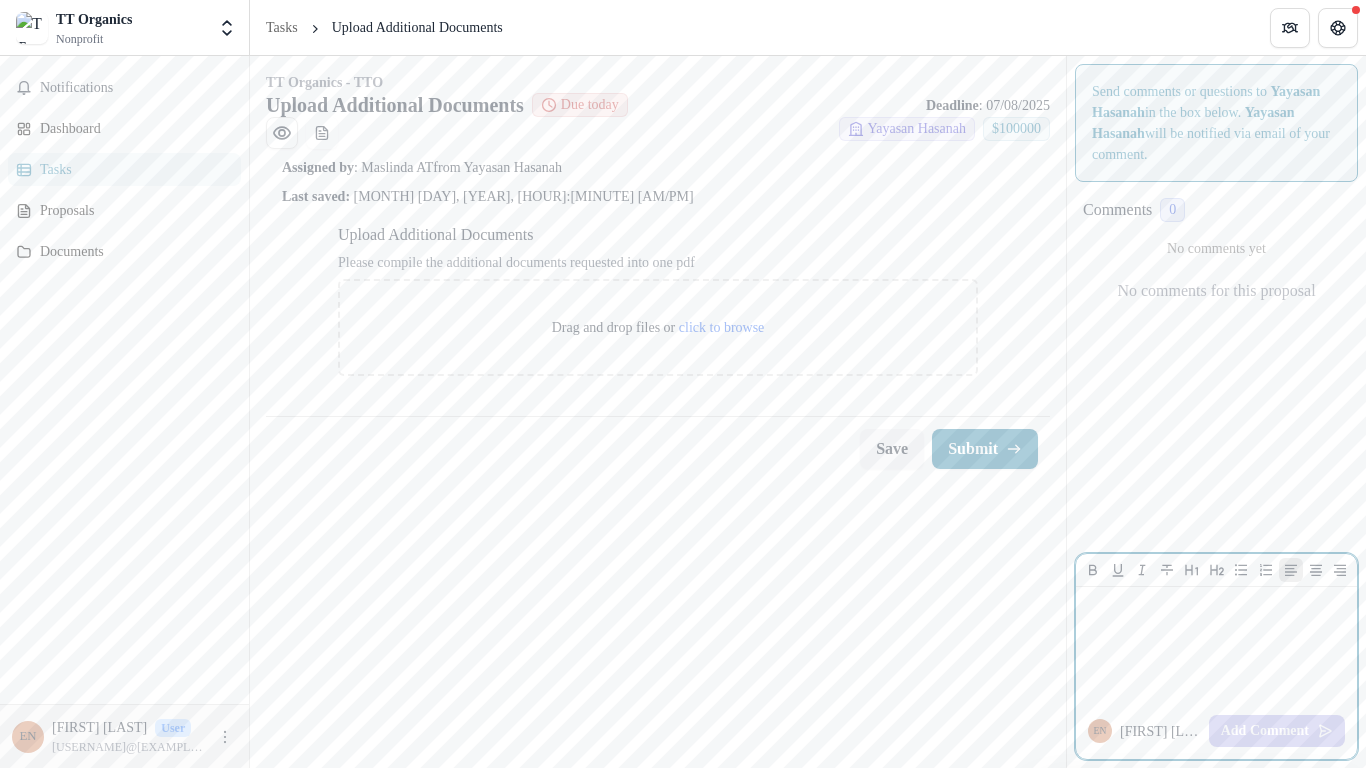 click at bounding box center (1216, 606) 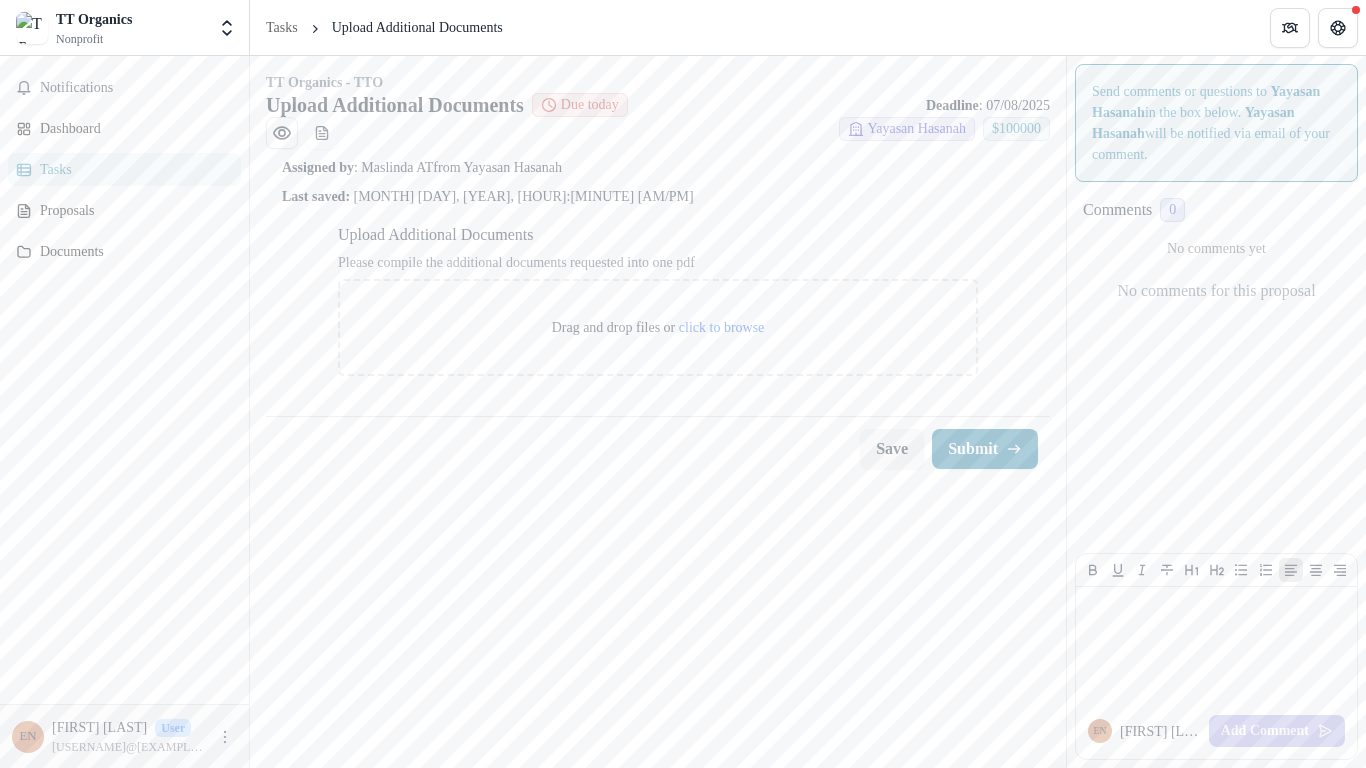 click on "Send comments or questions to   Yayasan Hasanah  in the box below.   Yayasan Hasanah  will be notified via email of your comment. Comments 0 No comments yet No comments for this proposal EN [FIRST] [LAST] Add Comment" at bounding box center [1216, 412] 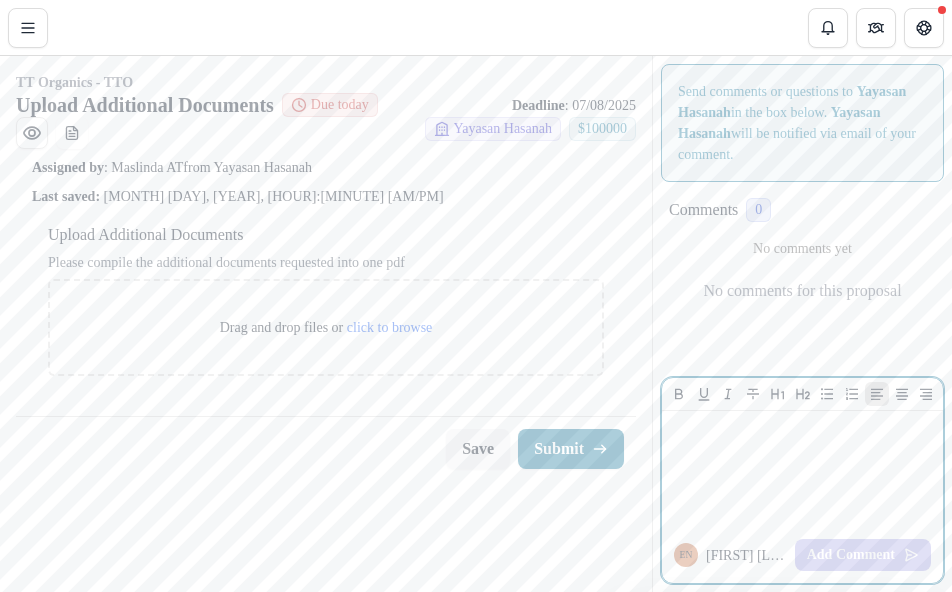click at bounding box center [802, 430] 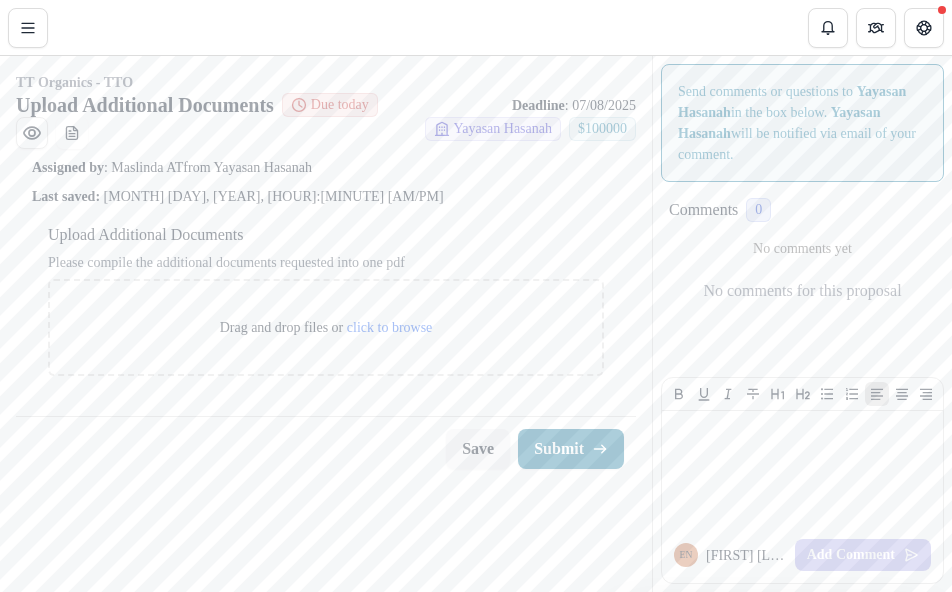 click on "Tasks Upload Additional Documents" at bounding box center [476, 27] 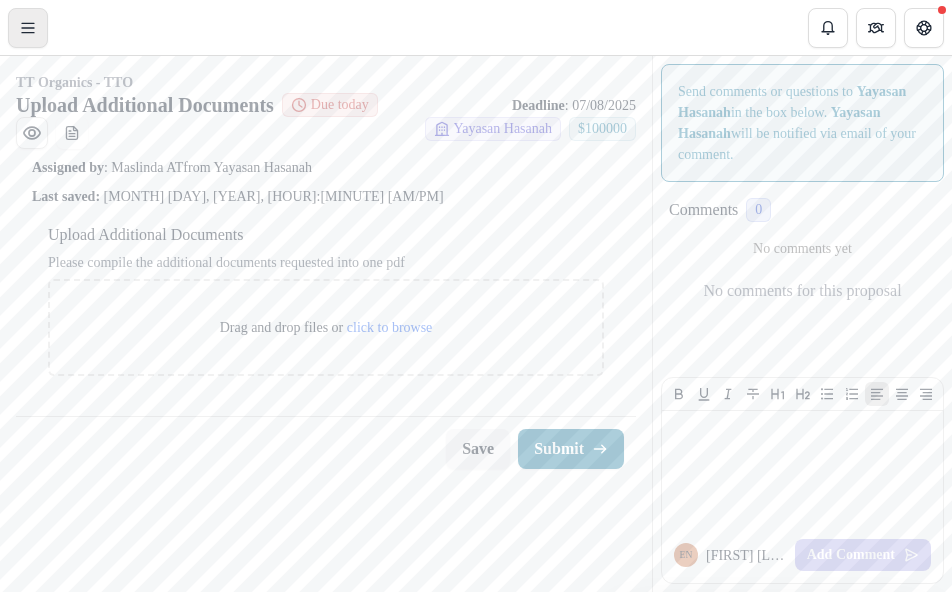 click at bounding box center [28, 28] 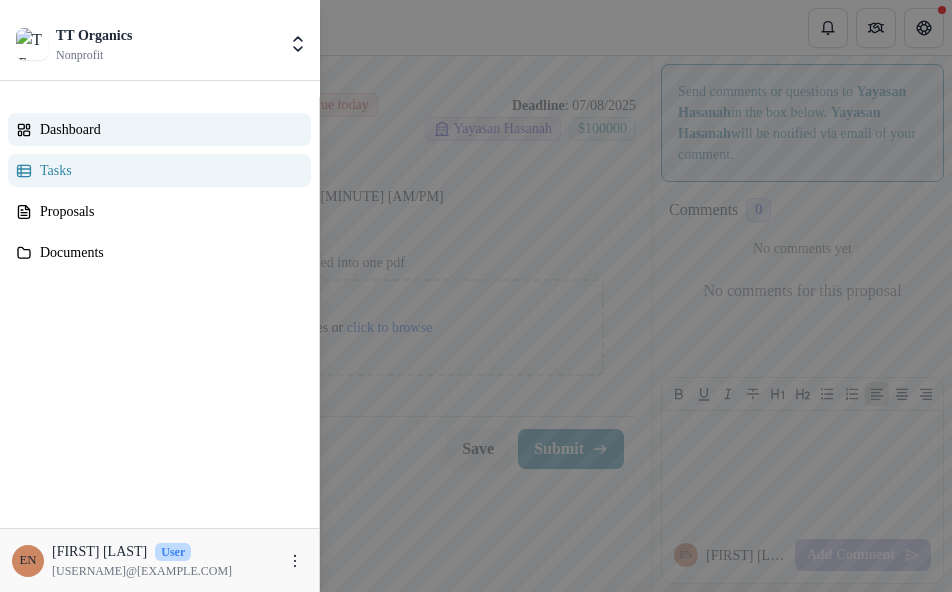 click on "Dashboard" at bounding box center (167, 129) 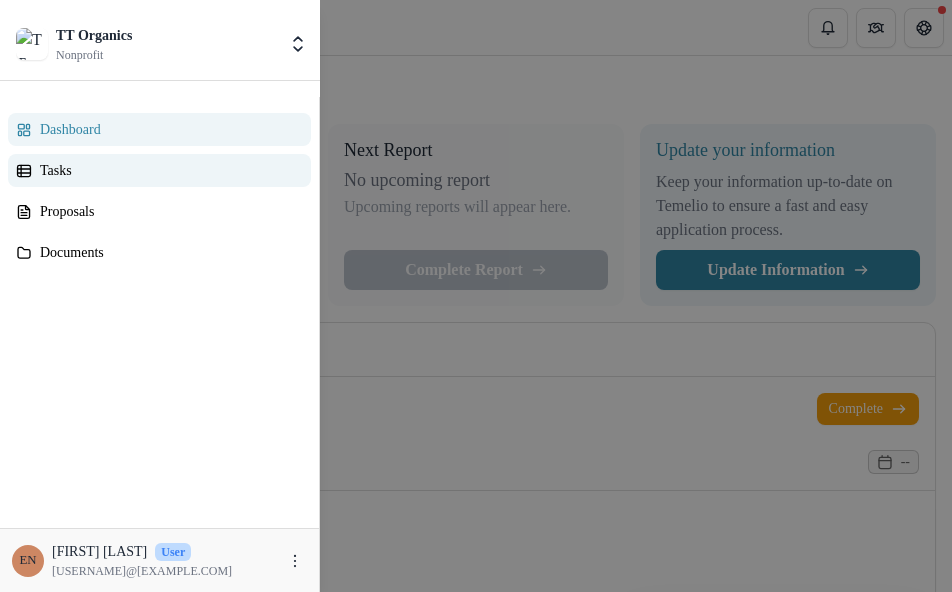 click on "Tasks" at bounding box center [167, 170] 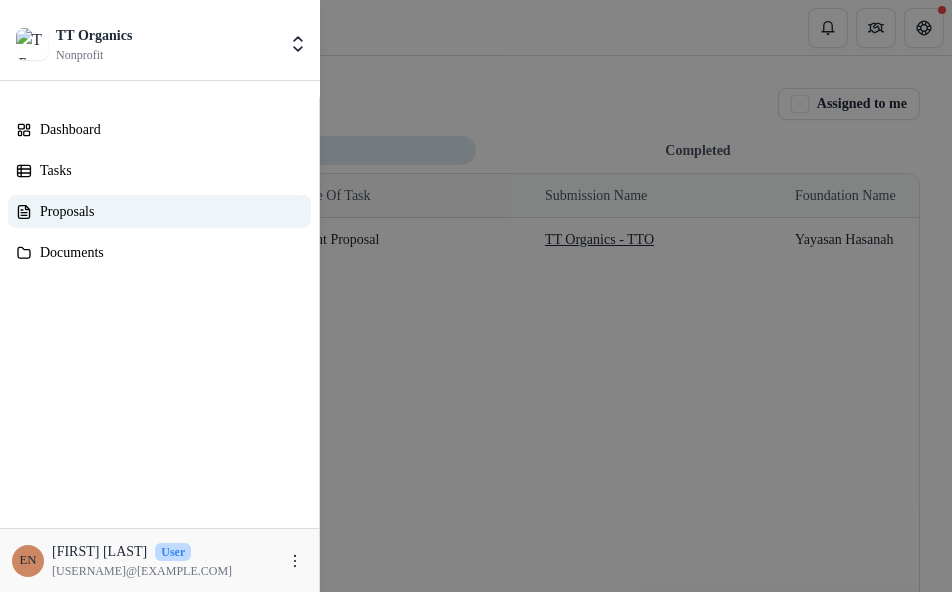 click on "Proposals" at bounding box center [167, 211] 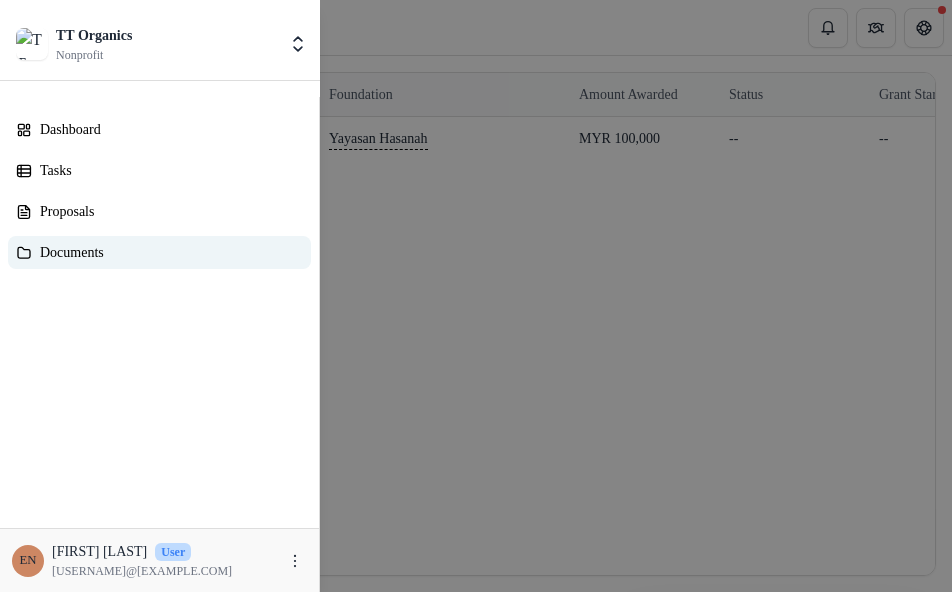click on "Documents" at bounding box center [167, 252] 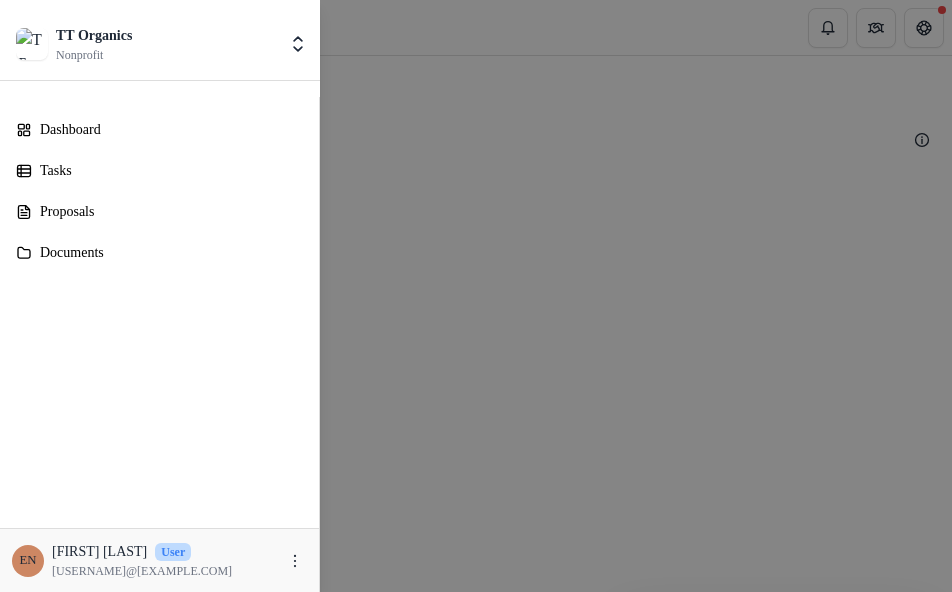 click on "TT Organics Nonprofit Nonprofits TT Organics TT Organics TT Organics TT Organics Team Settings Settings Dashboard Tasks Proposals Documents EN [FIRST] [LAST] User [USERNAME]@[EXAMPLE.COM]" at bounding box center [476, 296] 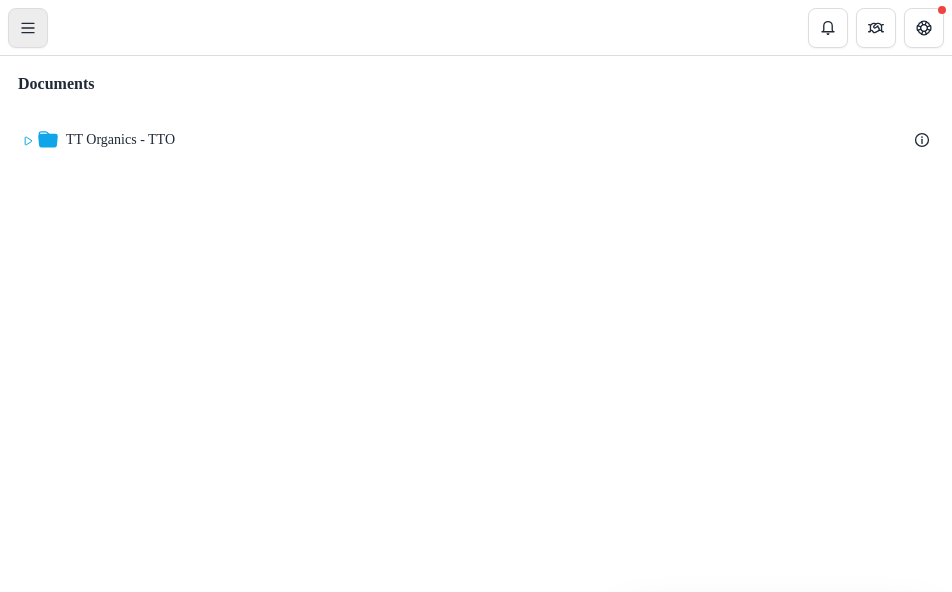 click at bounding box center (28, 23) 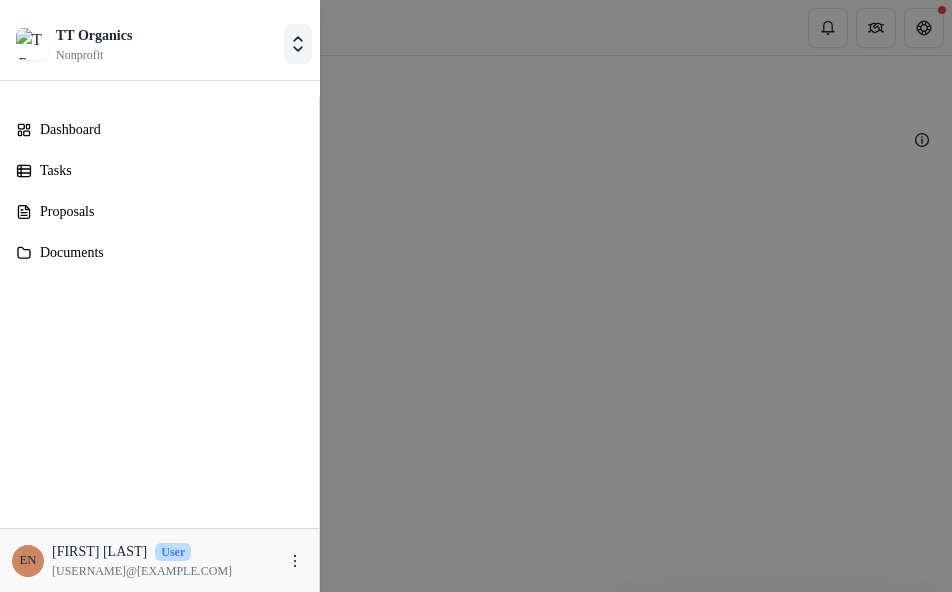 click at bounding box center [298, 44] 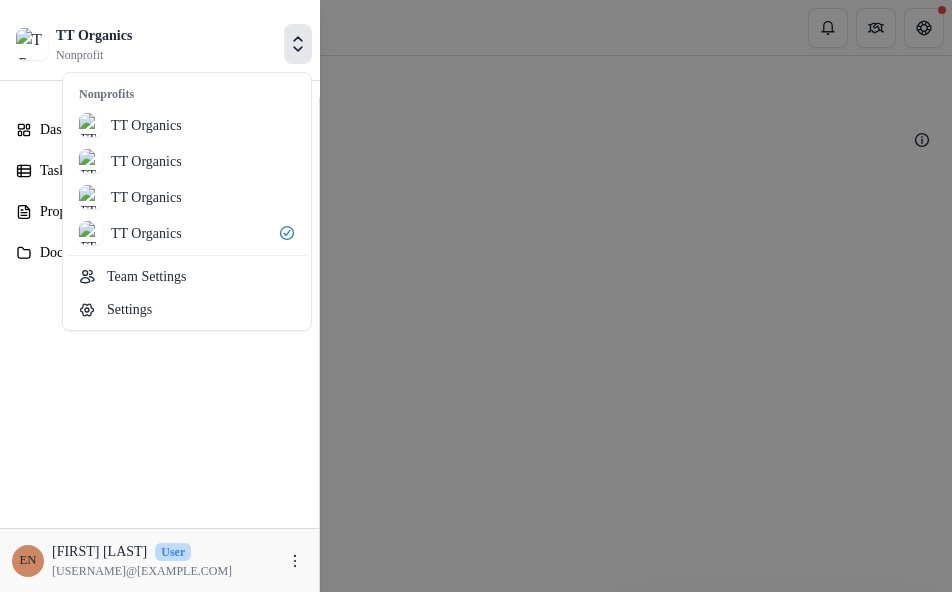 click at bounding box center [298, 44] 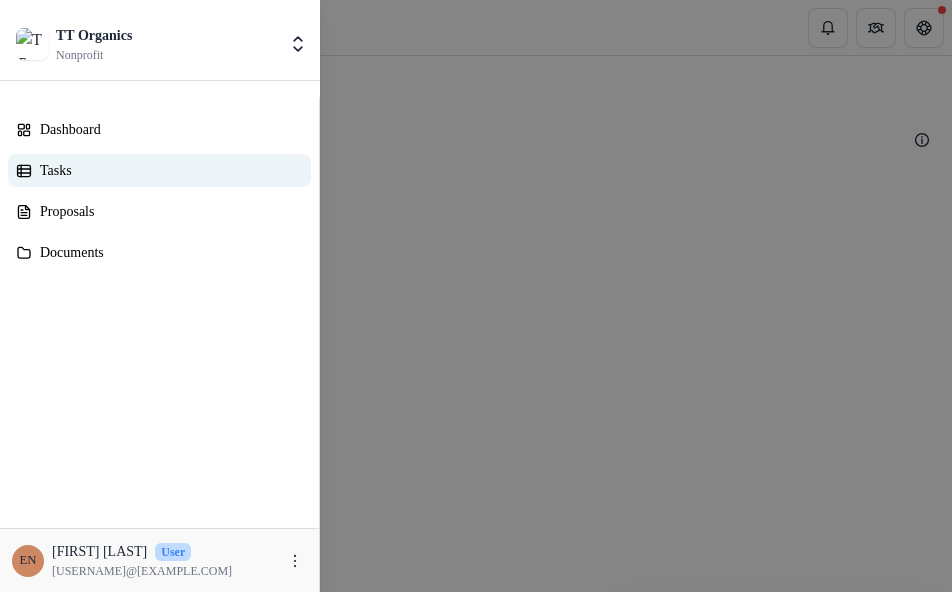 click on "Tasks" at bounding box center [167, 170] 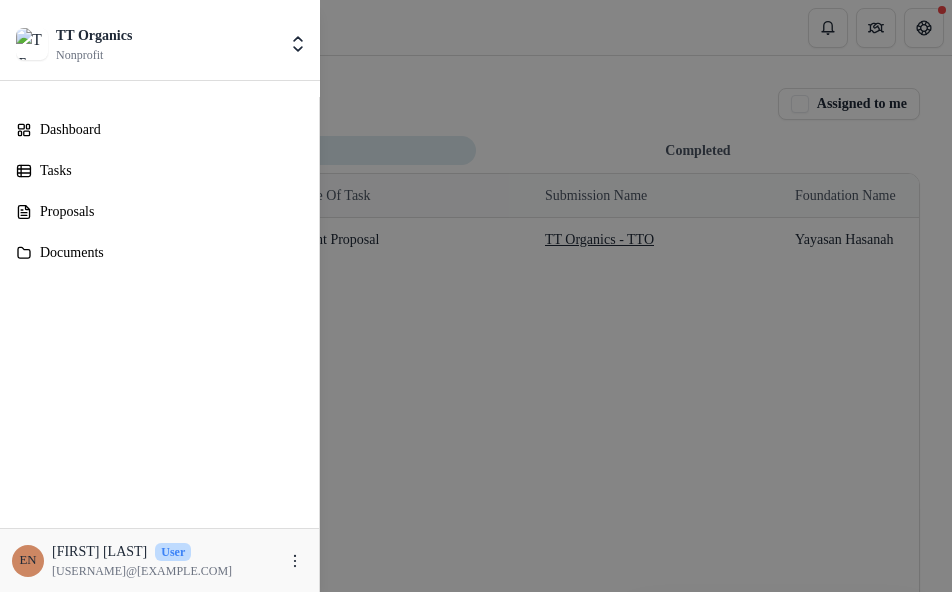 click on "TT Organics Nonprofit Nonprofits TT Organics TT Organics TT Organics TT Organics Team Settings Settings Dashboard Tasks Proposals Documents EN [FIRST] [LAST] User [USERNAME]@[EXAMPLE.COM]" at bounding box center (476, 296) 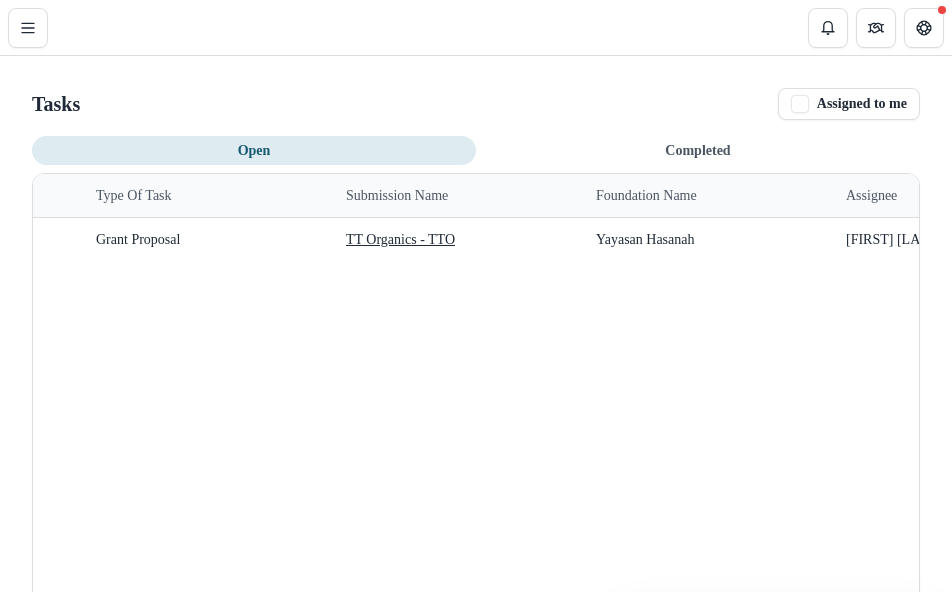 scroll, scrollTop: 0, scrollLeft: 0, axis: both 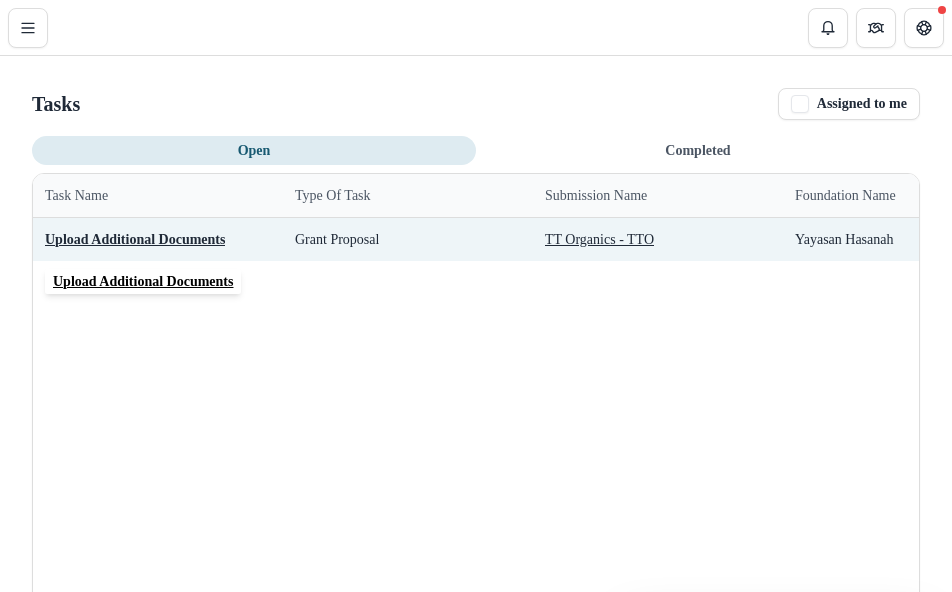 click on "Upload Additional Documents" at bounding box center [135, 239] 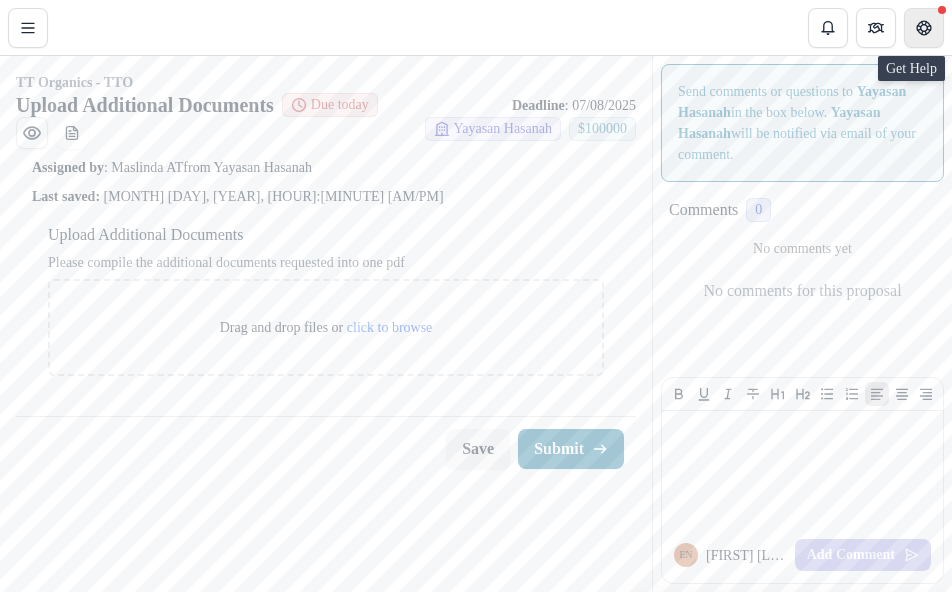 click at bounding box center [924, 28] 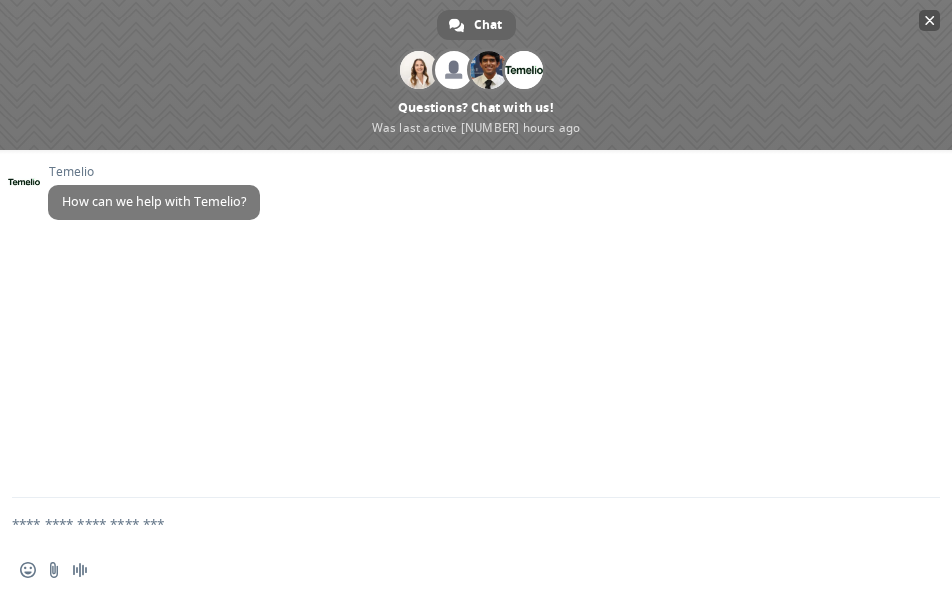 click at bounding box center (929, 20) 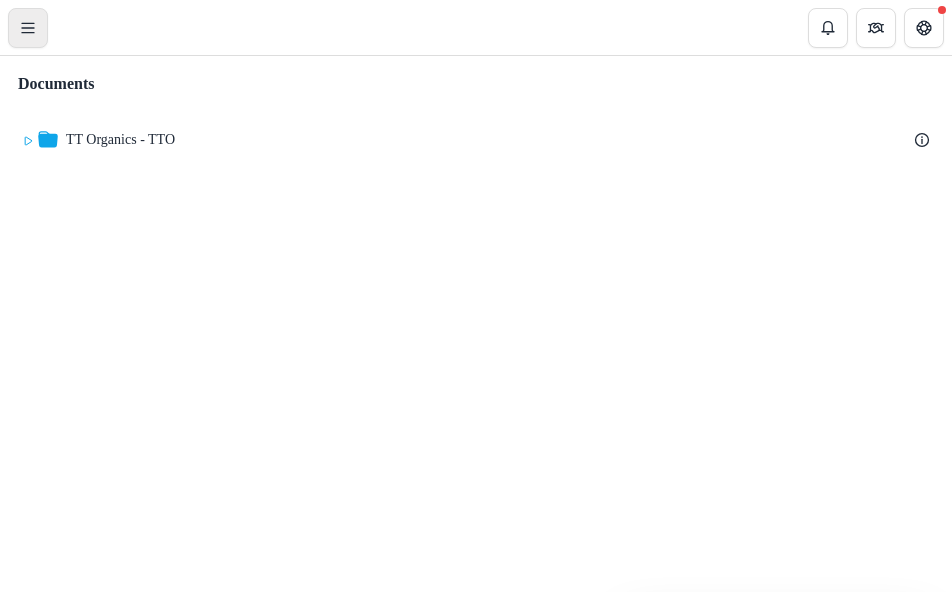 click at bounding box center [28, 28] 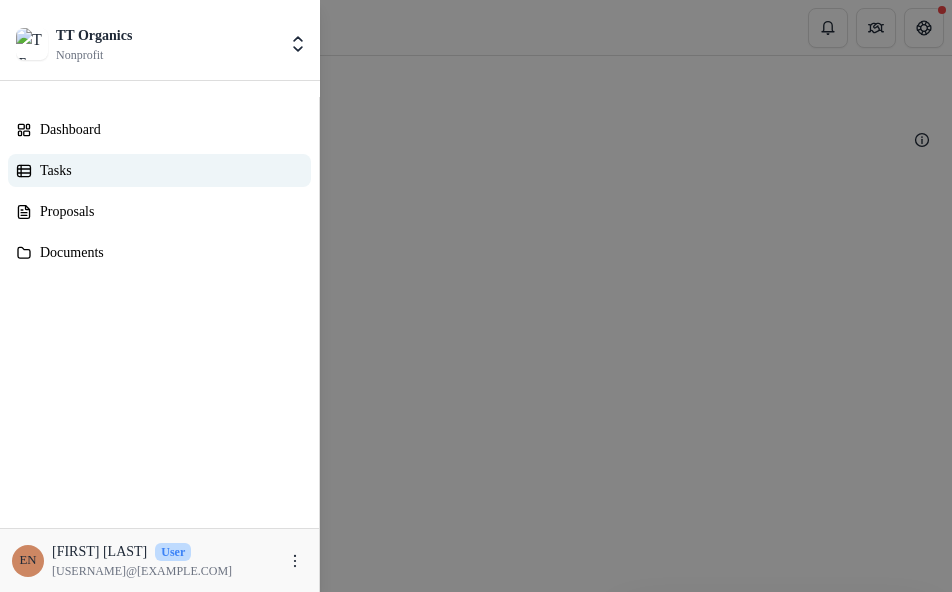 click on "Tasks" at bounding box center [167, 170] 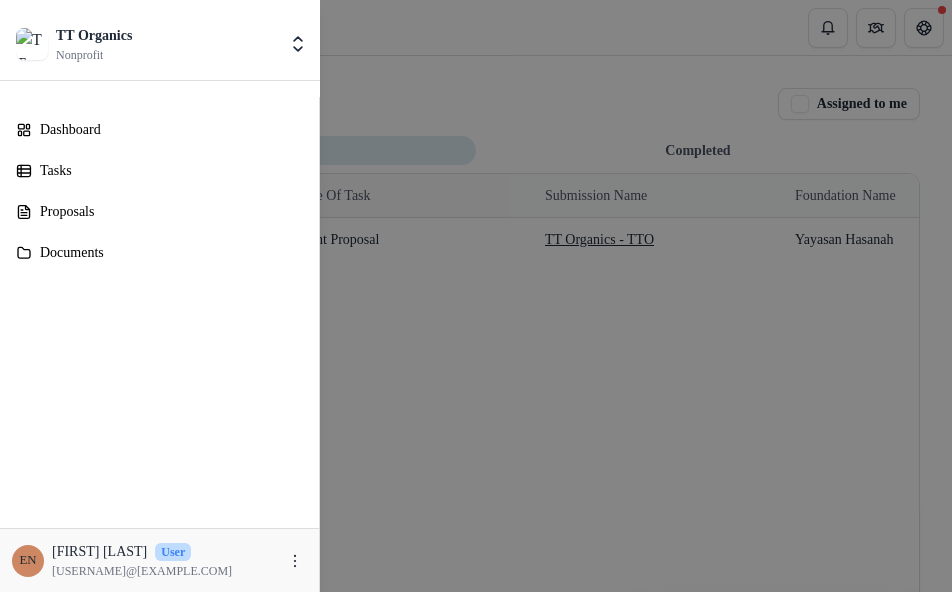 click on "TT Organics Nonprofit Nonprofits TT Organics TT Organics TT Organics TT Organics Team Settings Settings Dashboard Tasks Proposals Documents EN [FIRST] [LAST] User [USERNAME]@[EXAMPLE.COM]" at bounding box center [476, 296] 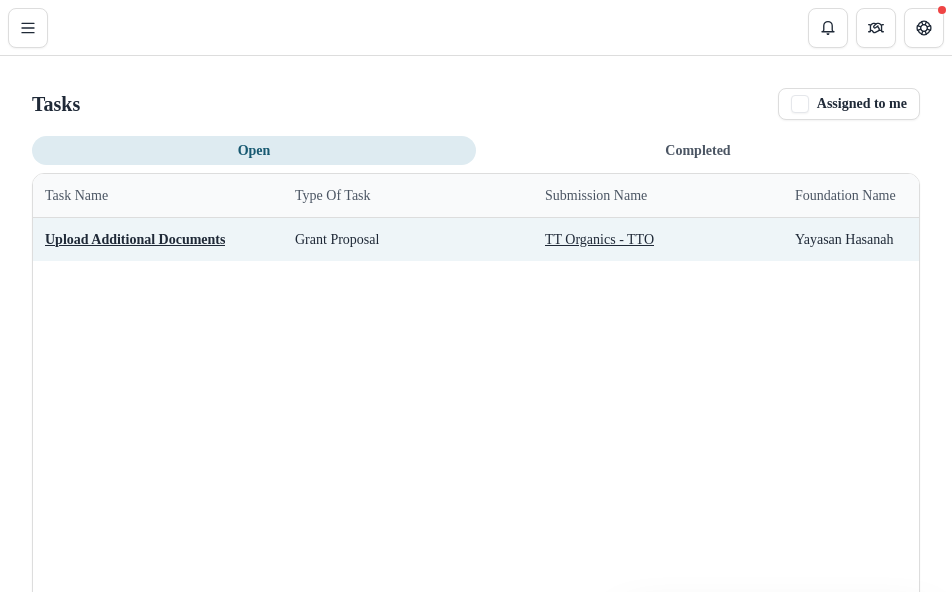 click on "Upload Additional Documents" at bounding box center (135, 239) 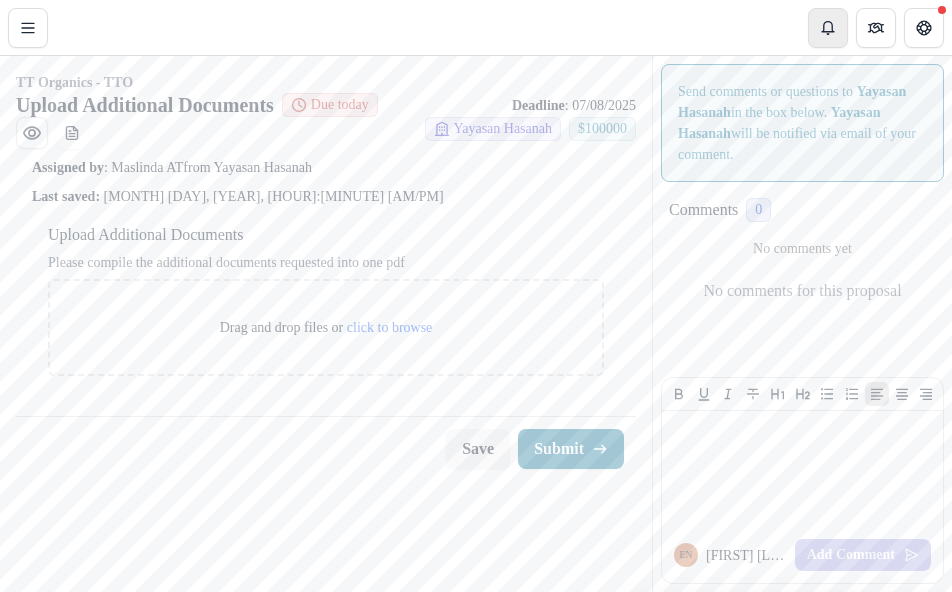 click at bounding box center [828, 26] 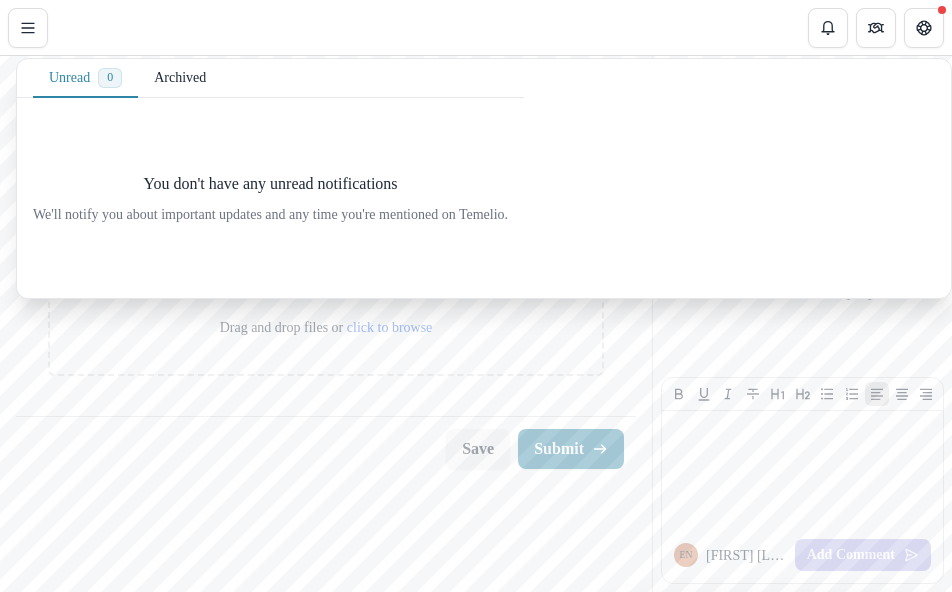 click on "Archived" at bounding box center [180, 78] 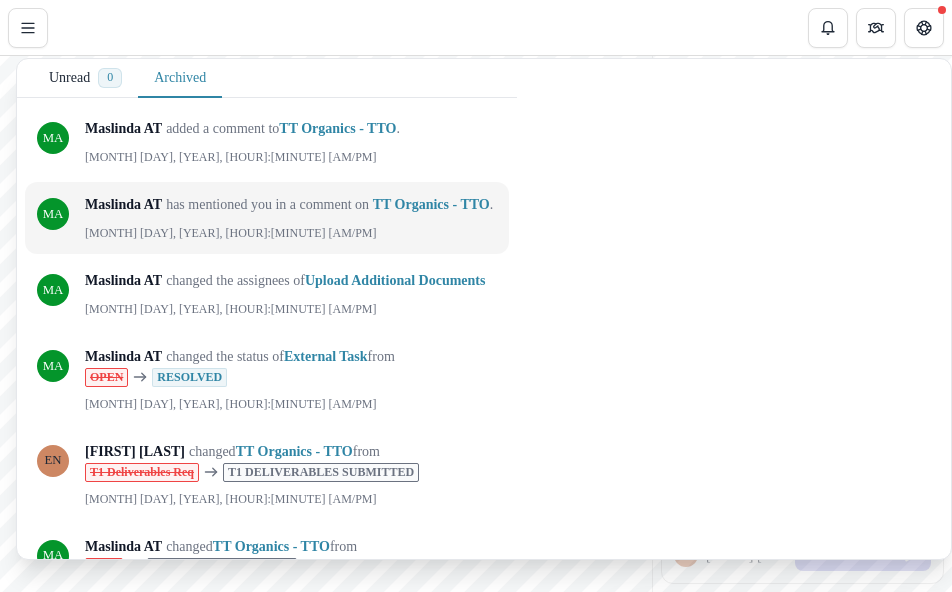click on "TT Organics - TTO" at bounding box center [337, 128] 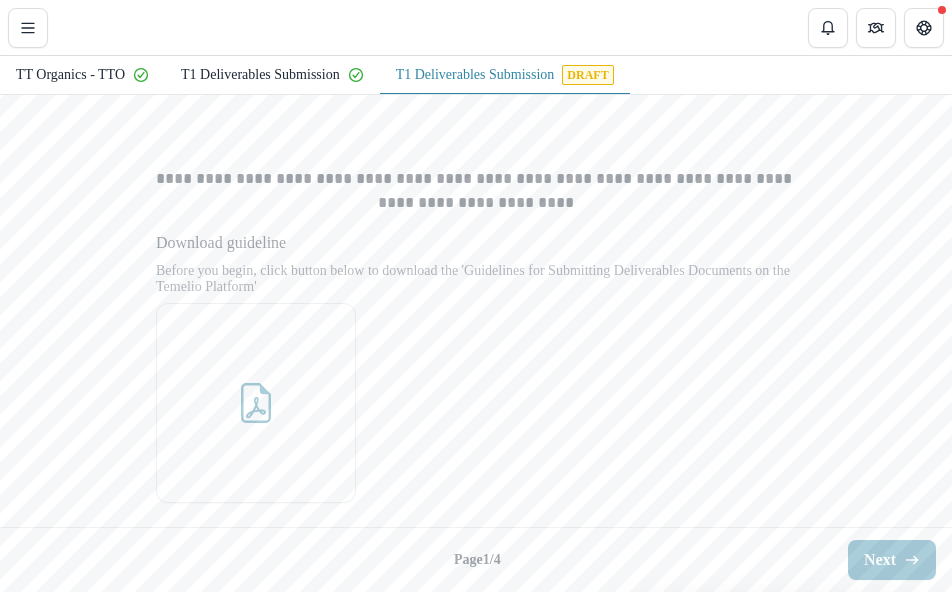 scroll, scrollTop: 0, scrollLeft: 0, axis: both 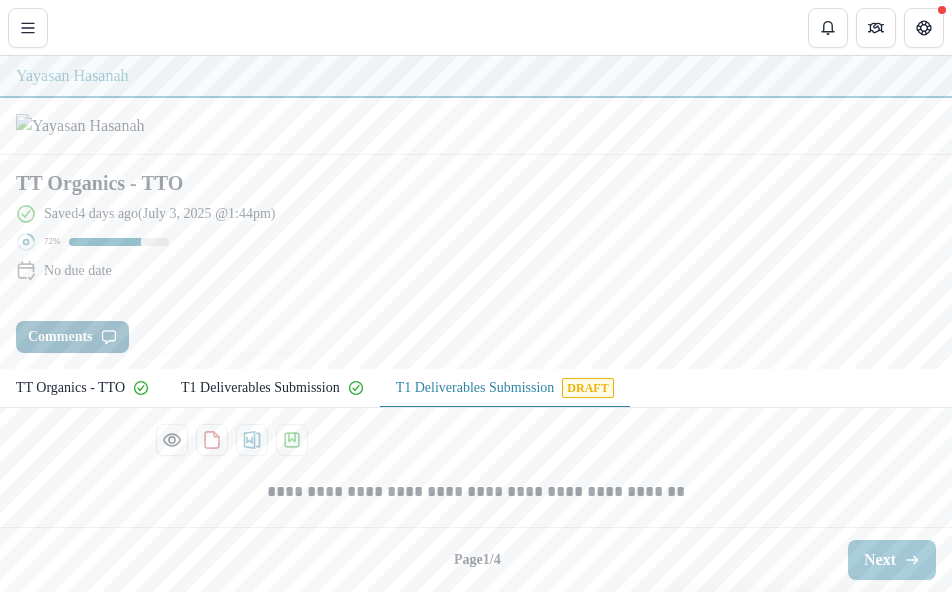 click at bounding box center (108, 337) 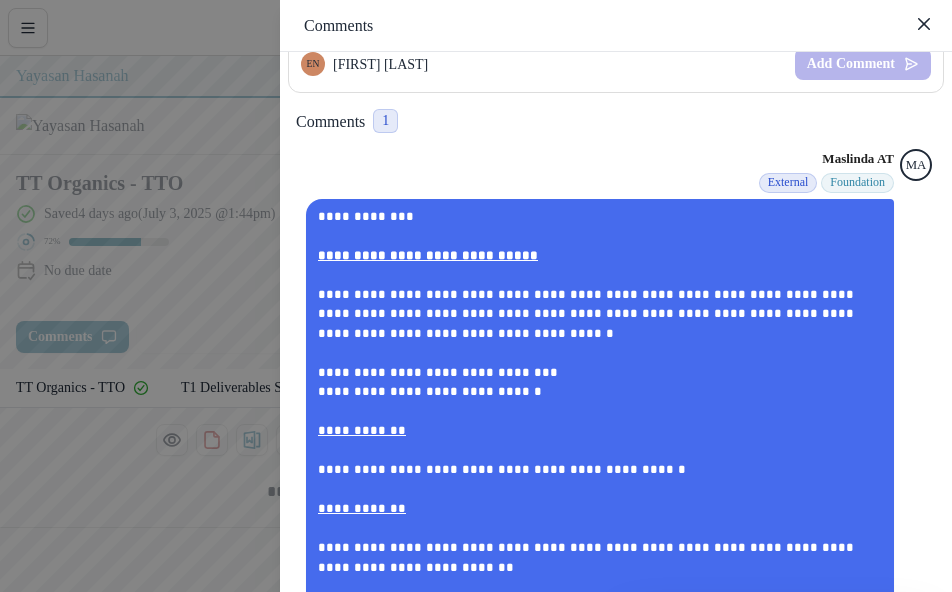 scroll, scrollTop: 385, scrollLeft: 0, axis: vertical 